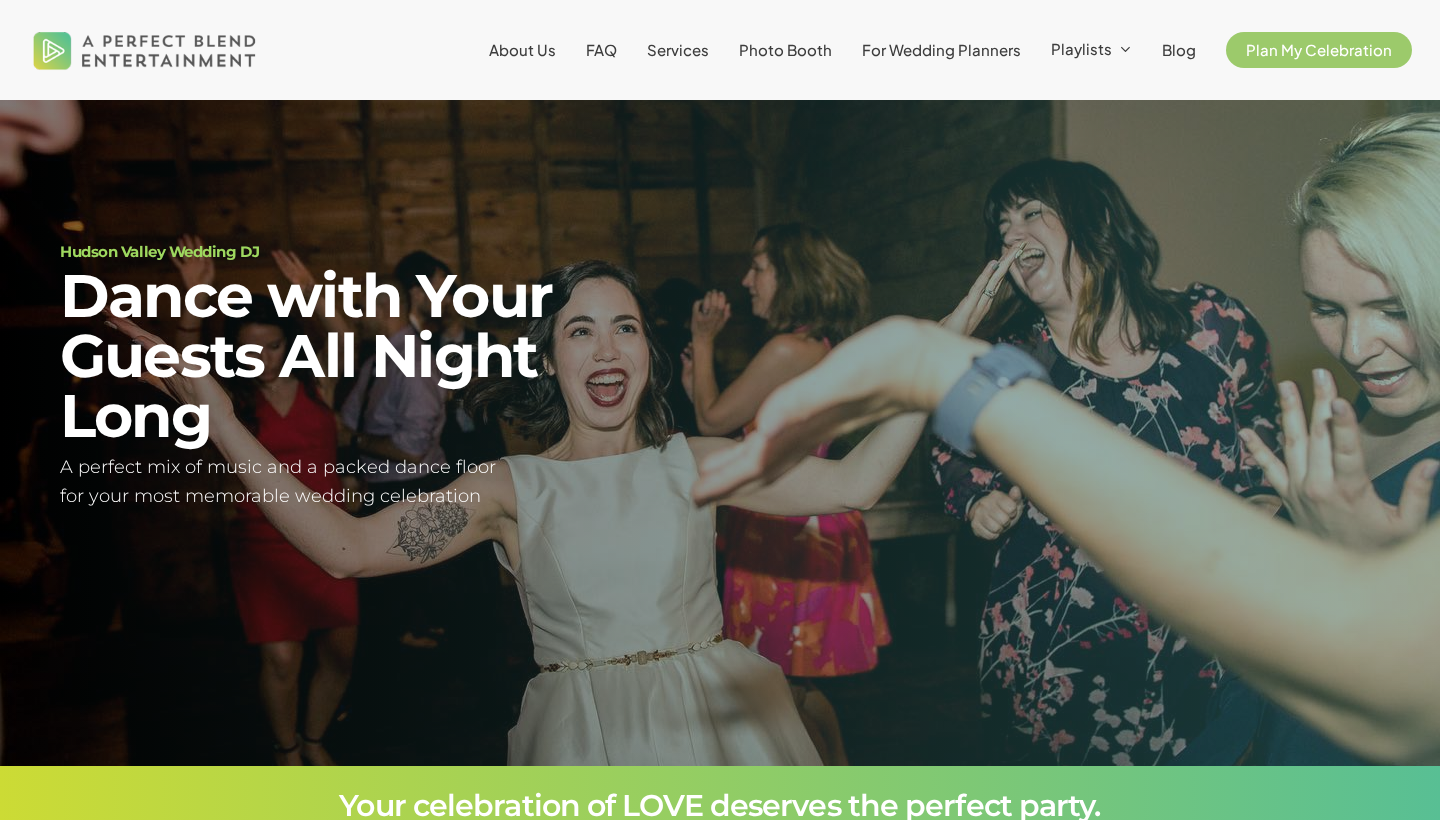 scroll, scrollTop: 0, scrollLeft: 0, axis: both 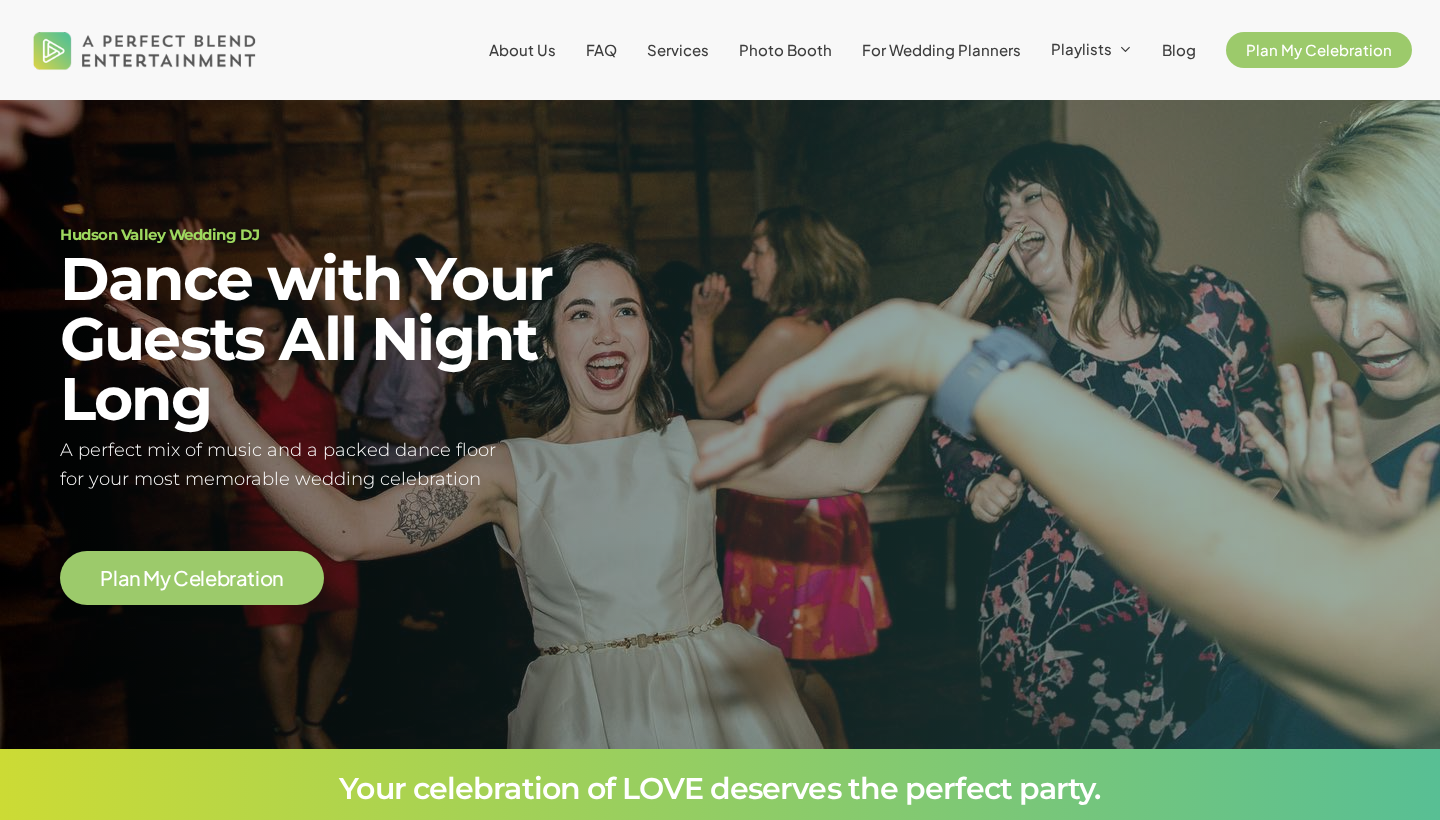 click on "For Wedding Planners" at bounding box center [941, 49] 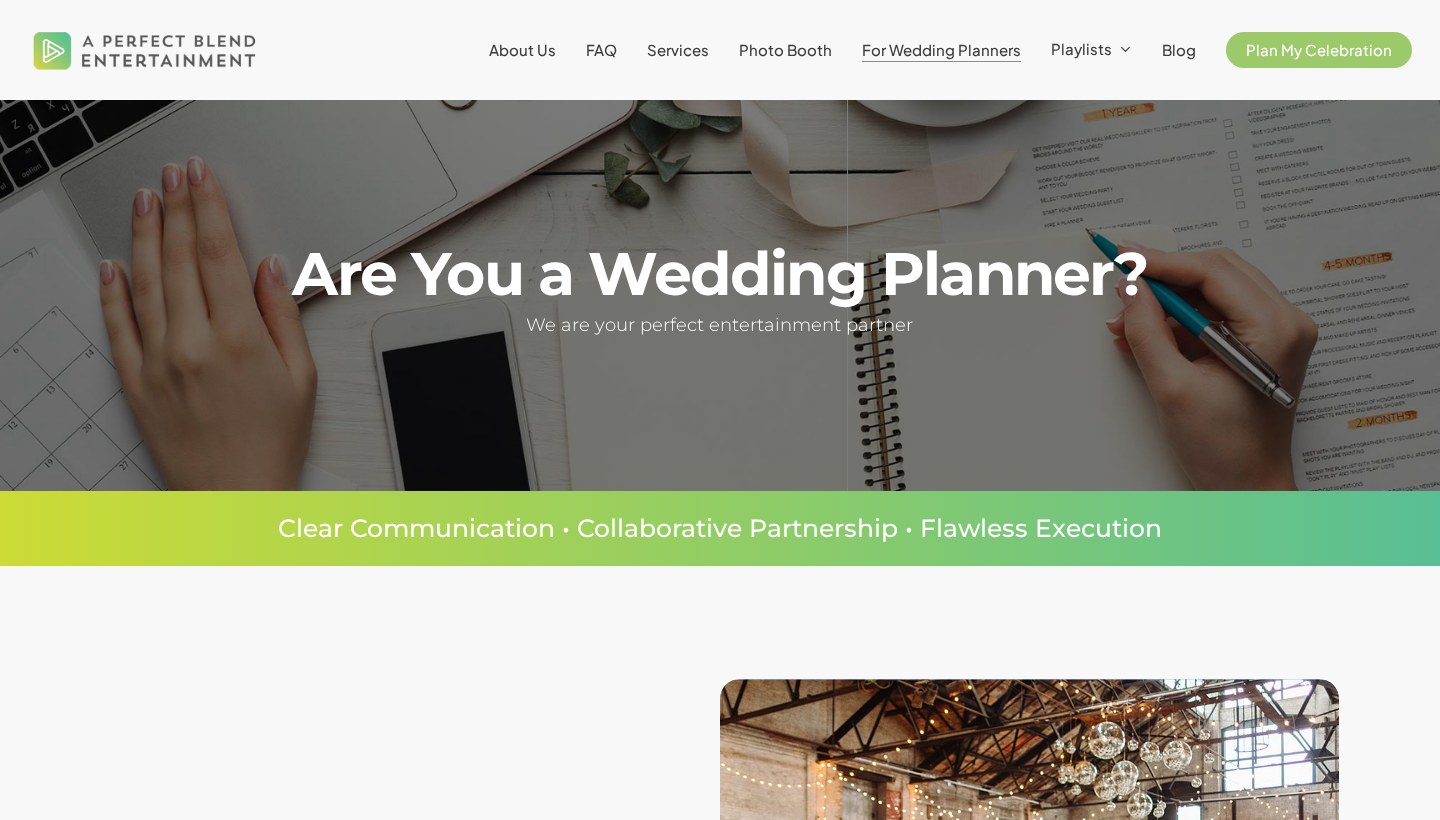 scroll, scrollTop: 0, scrollLeft: 0, axis: both 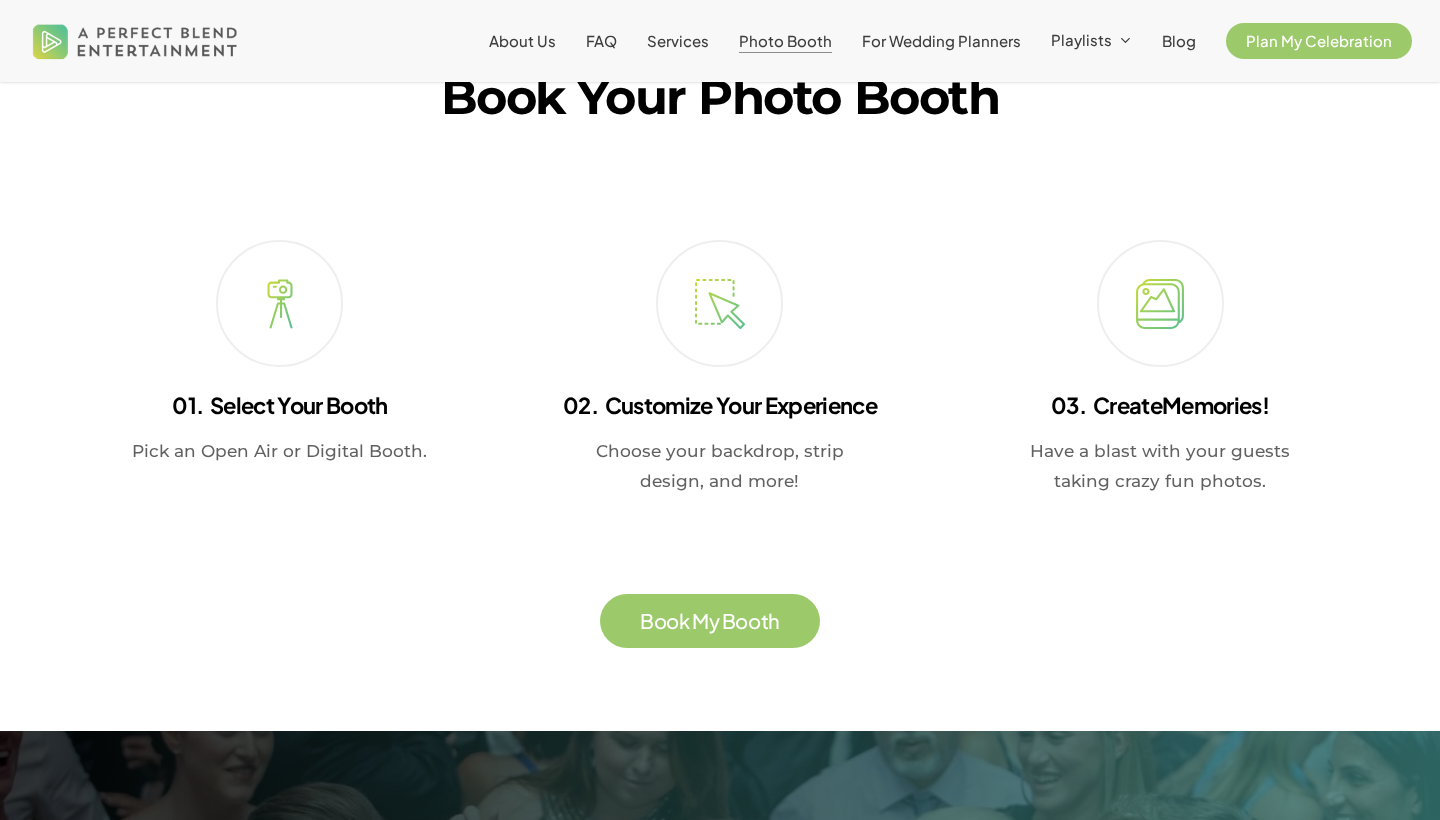 drag, startPoint x: 760, startPoint y: 338, endPoint x: 739, endPoint y: 653, distance: 315.69922 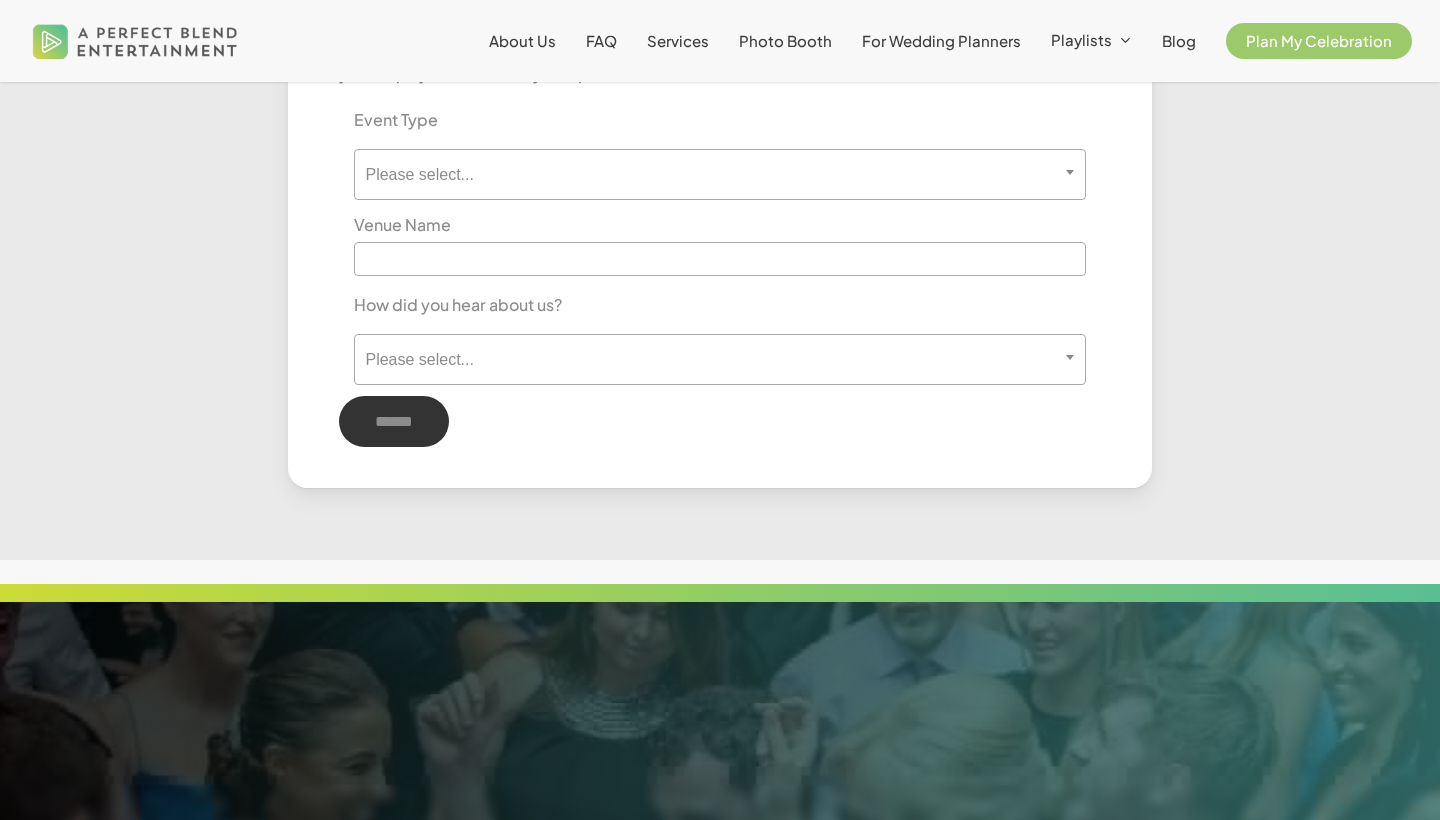 scroll, scrollTop: 1255, scrollLeft: 0, axis: vertical 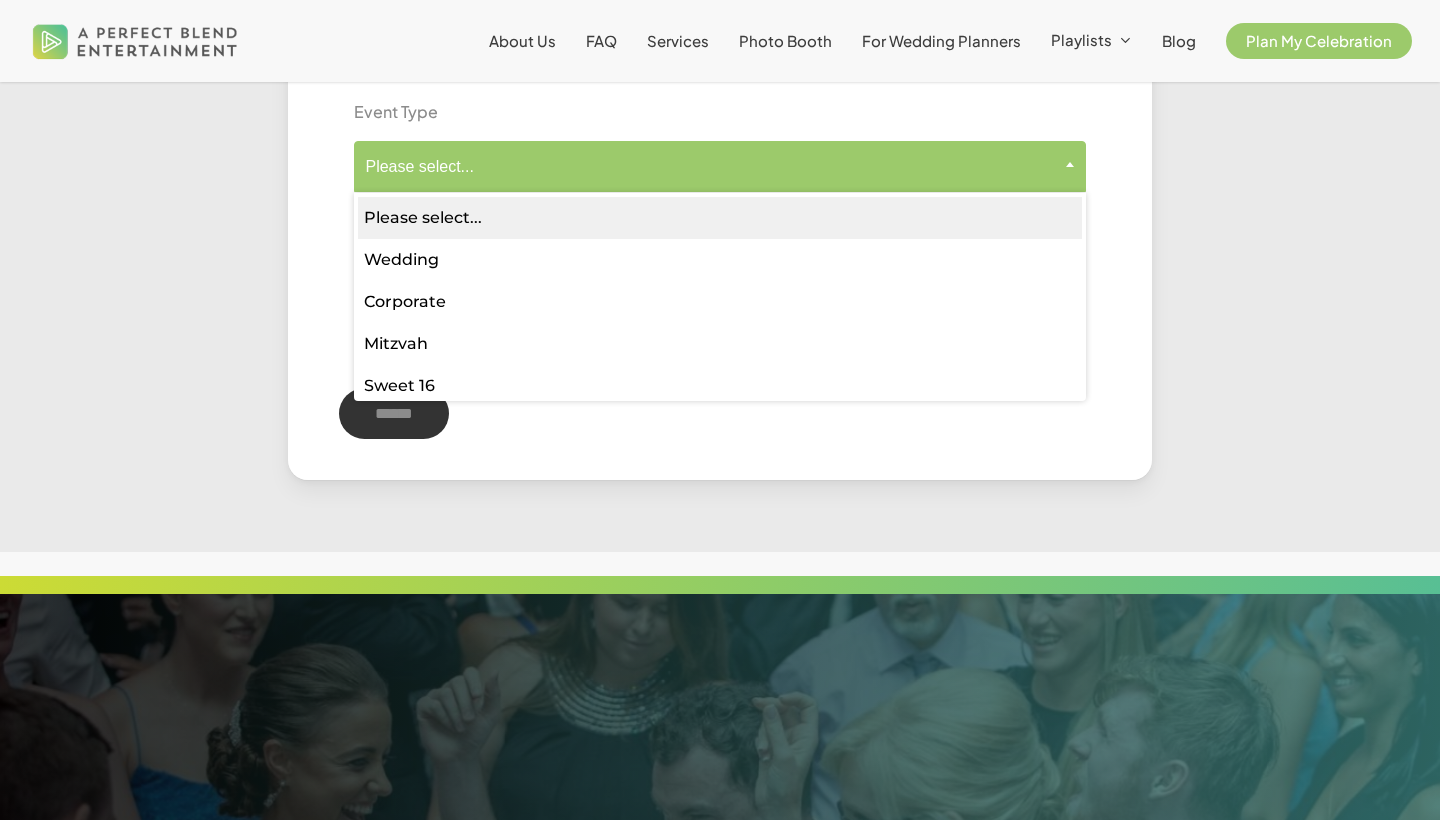 click on "Please select..." at bounding box center (719, 166) 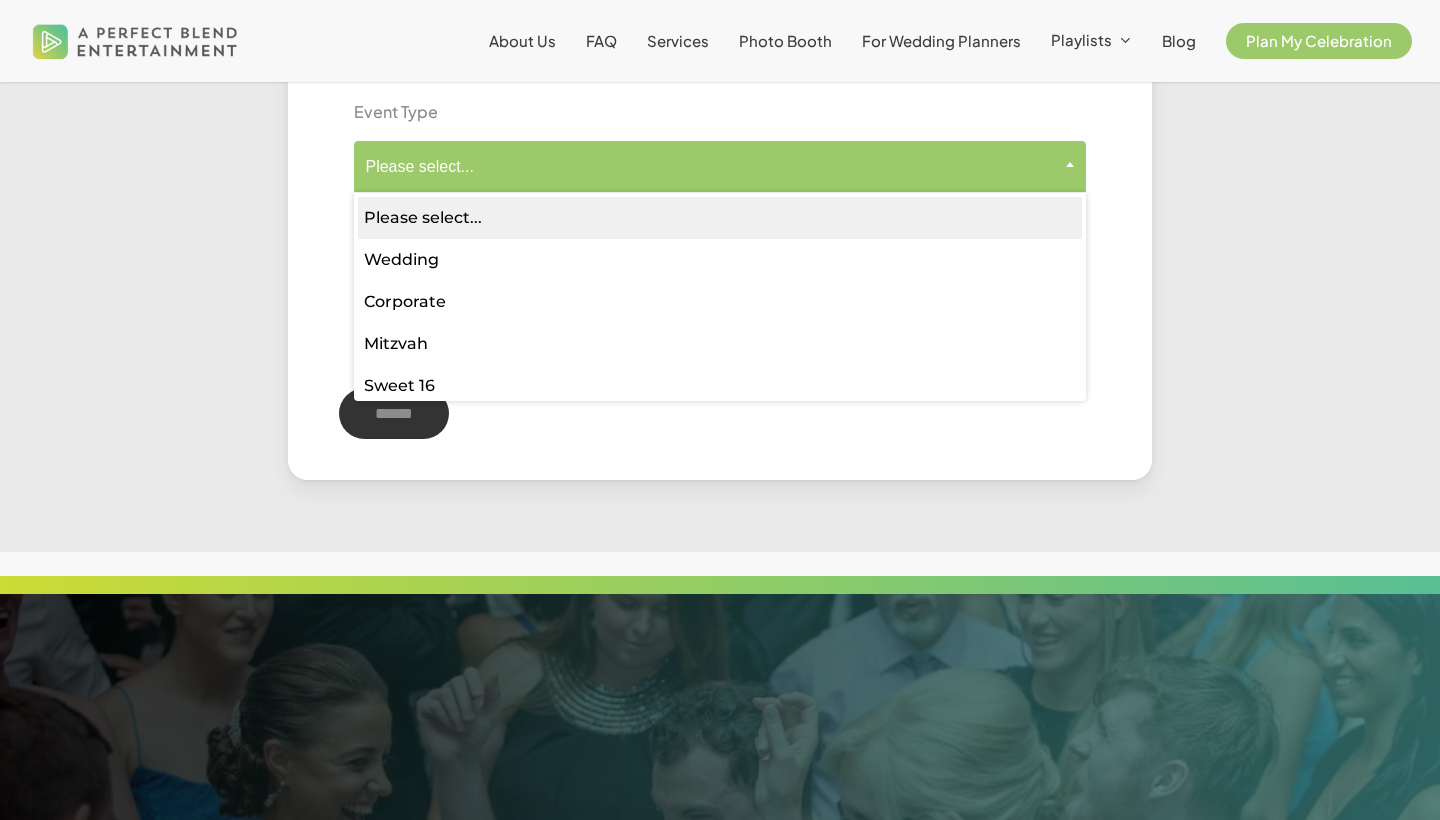 drag, startPoint x: 739, startPoint y: 653, endPoint x: 754, endPoint y: 297, distance: 356.31586 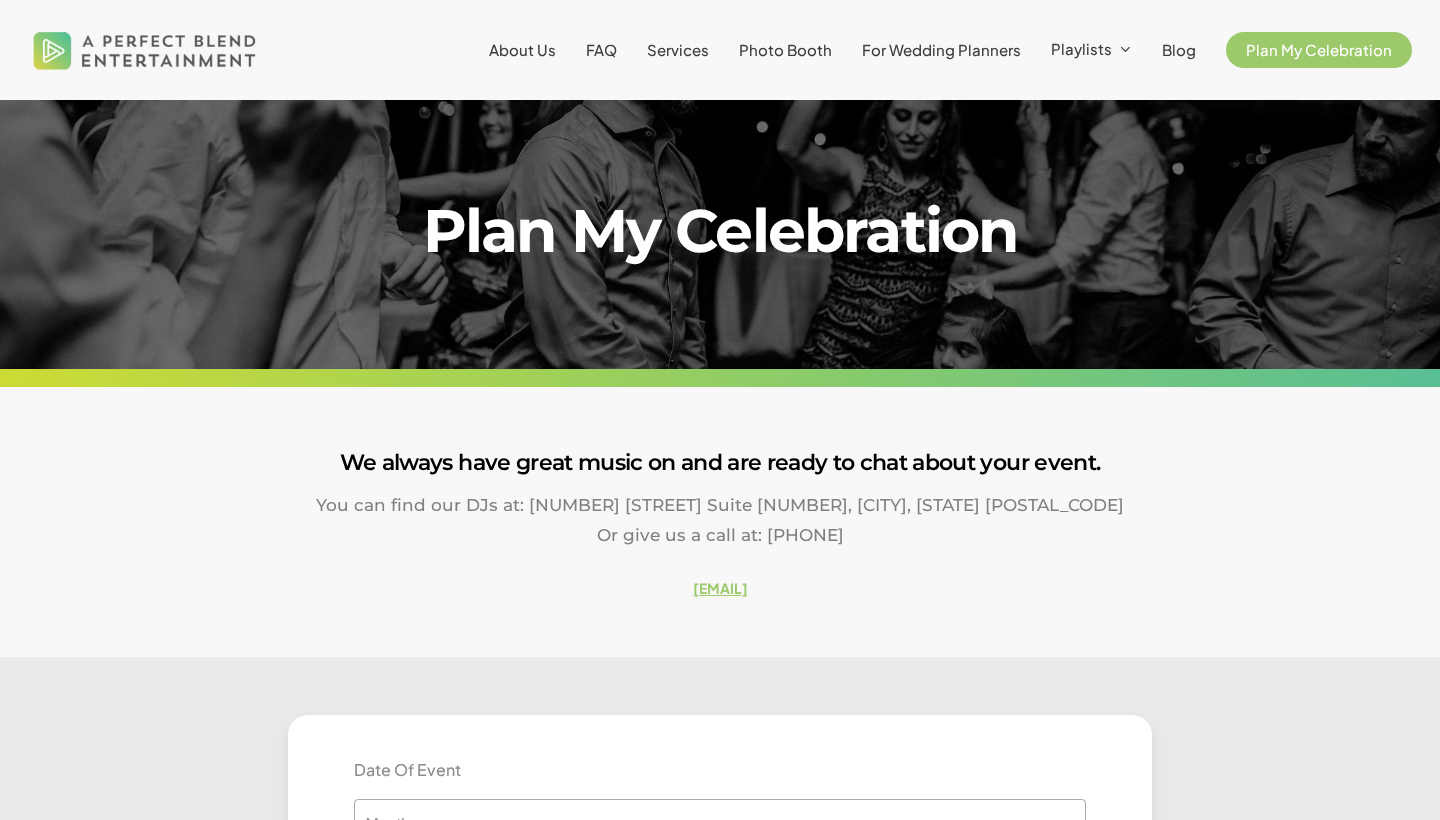 scroll, scrollTop: 0, scrollLeft: 0, axis: both 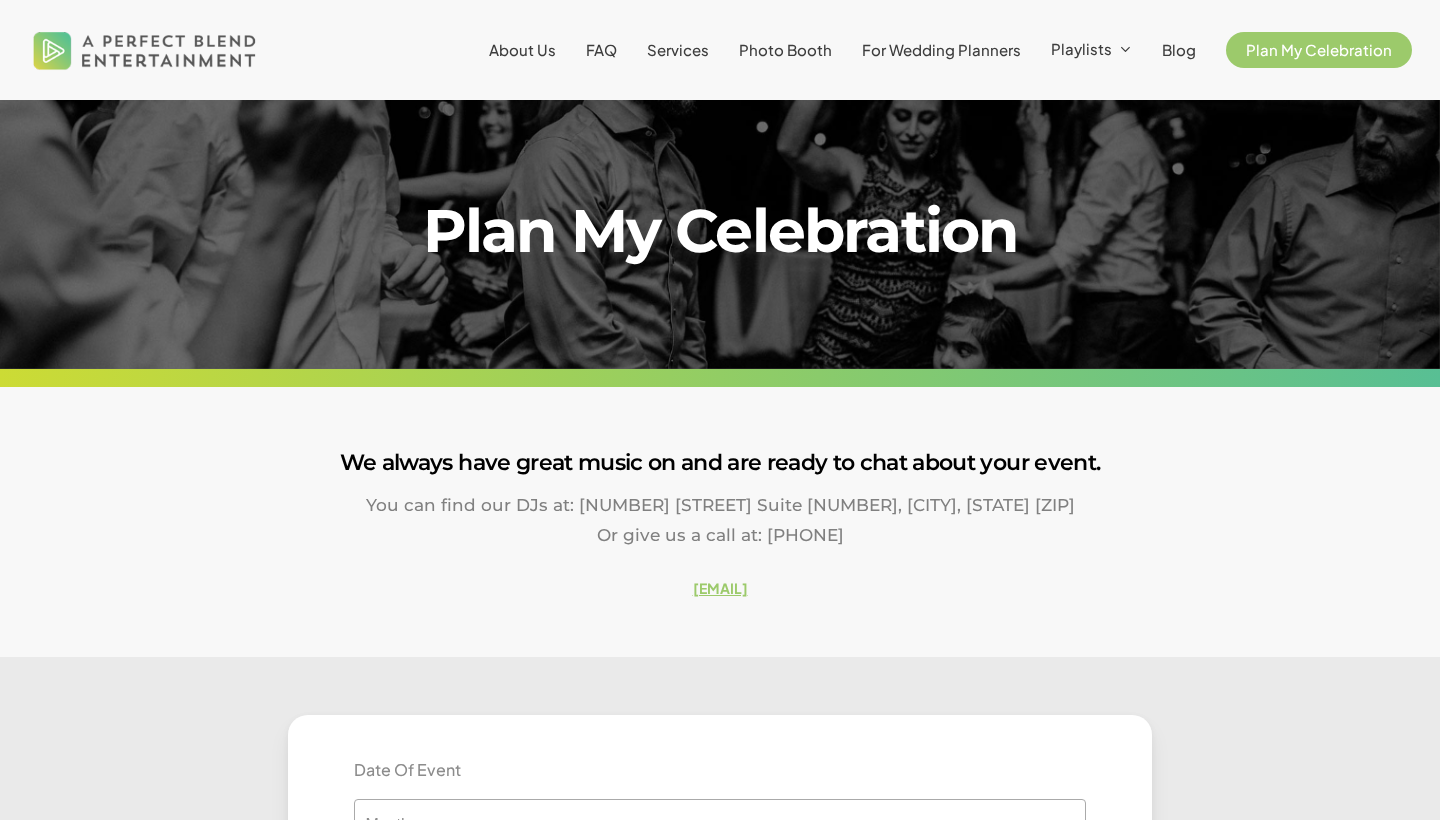 click on "Services" at bounding box center (678, 49) 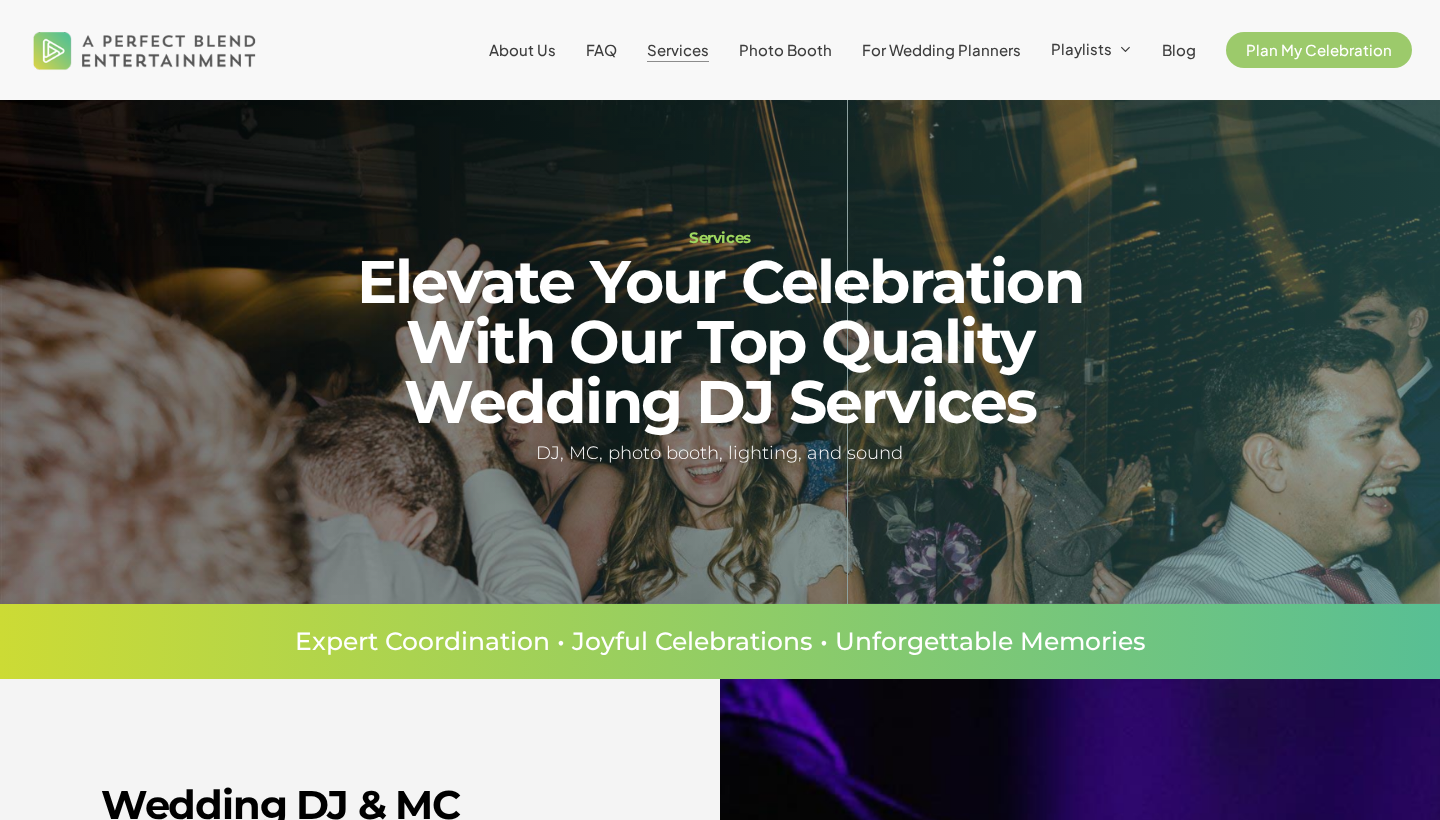 scroll, scrollTop: 0, scrollLeft: 0, axis: both 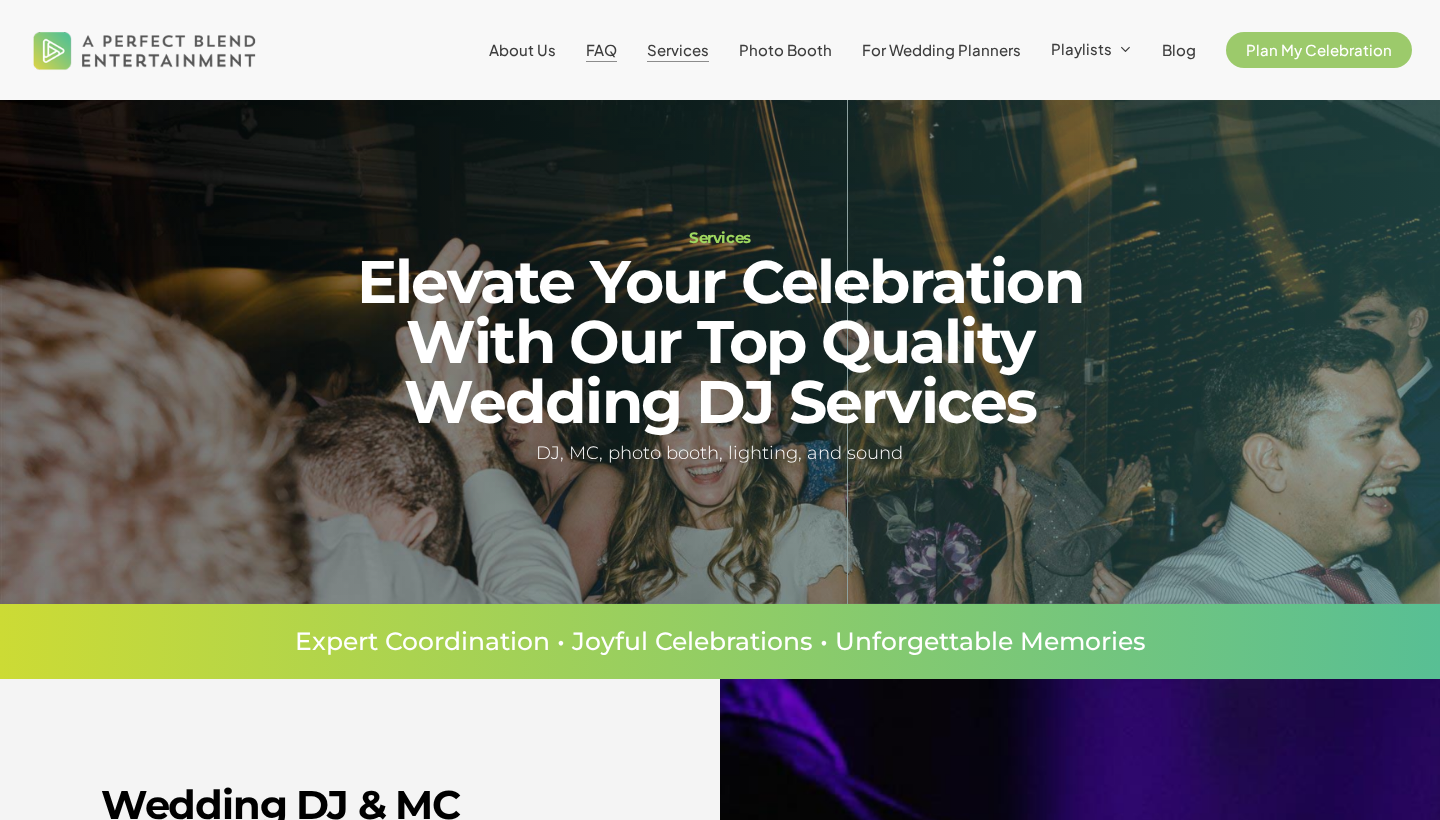 click on "FAQ" at bounding box center [601, 49] 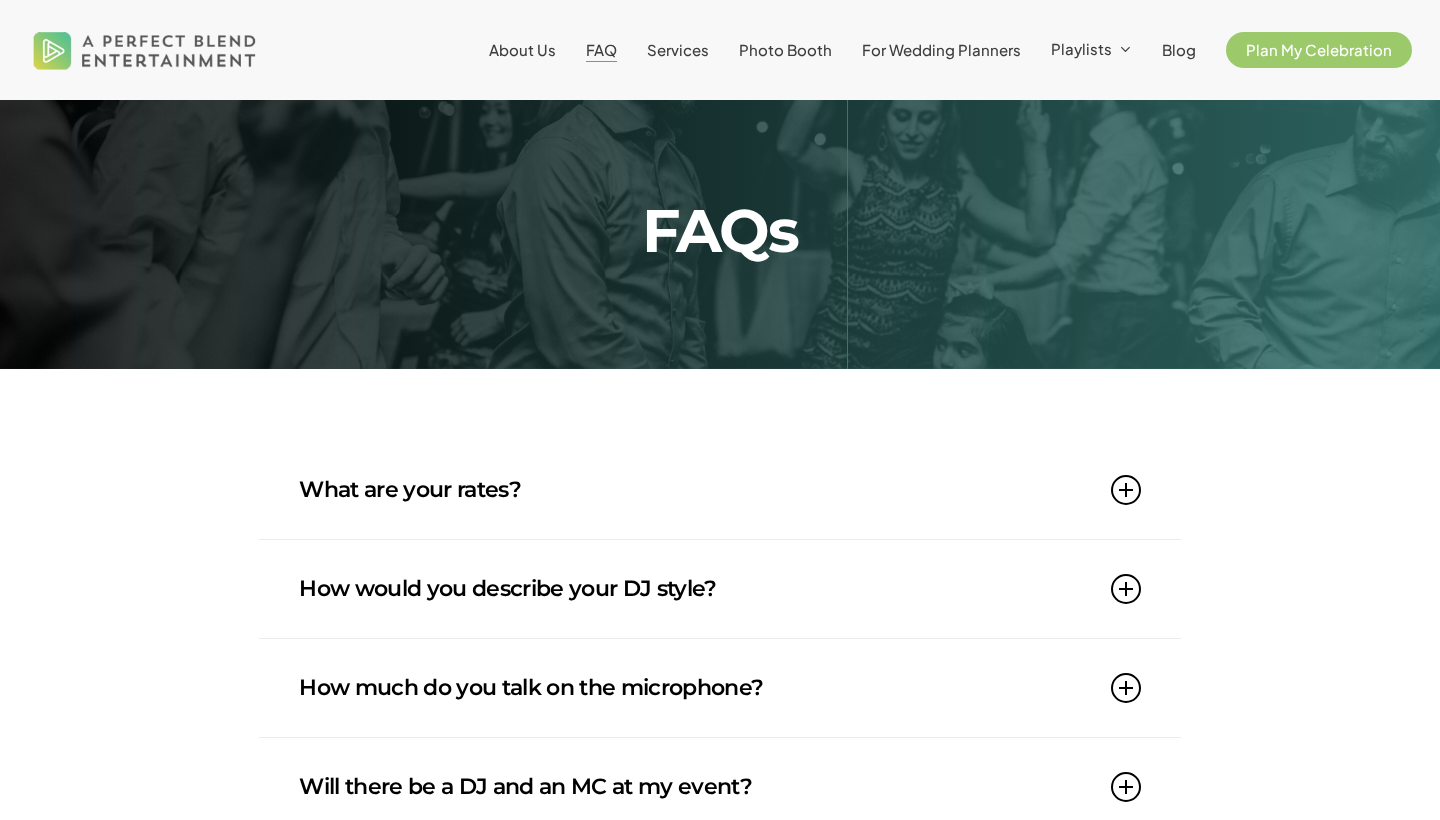 scroll, scrollTop: 0, scrollLeft: 0, axis: both 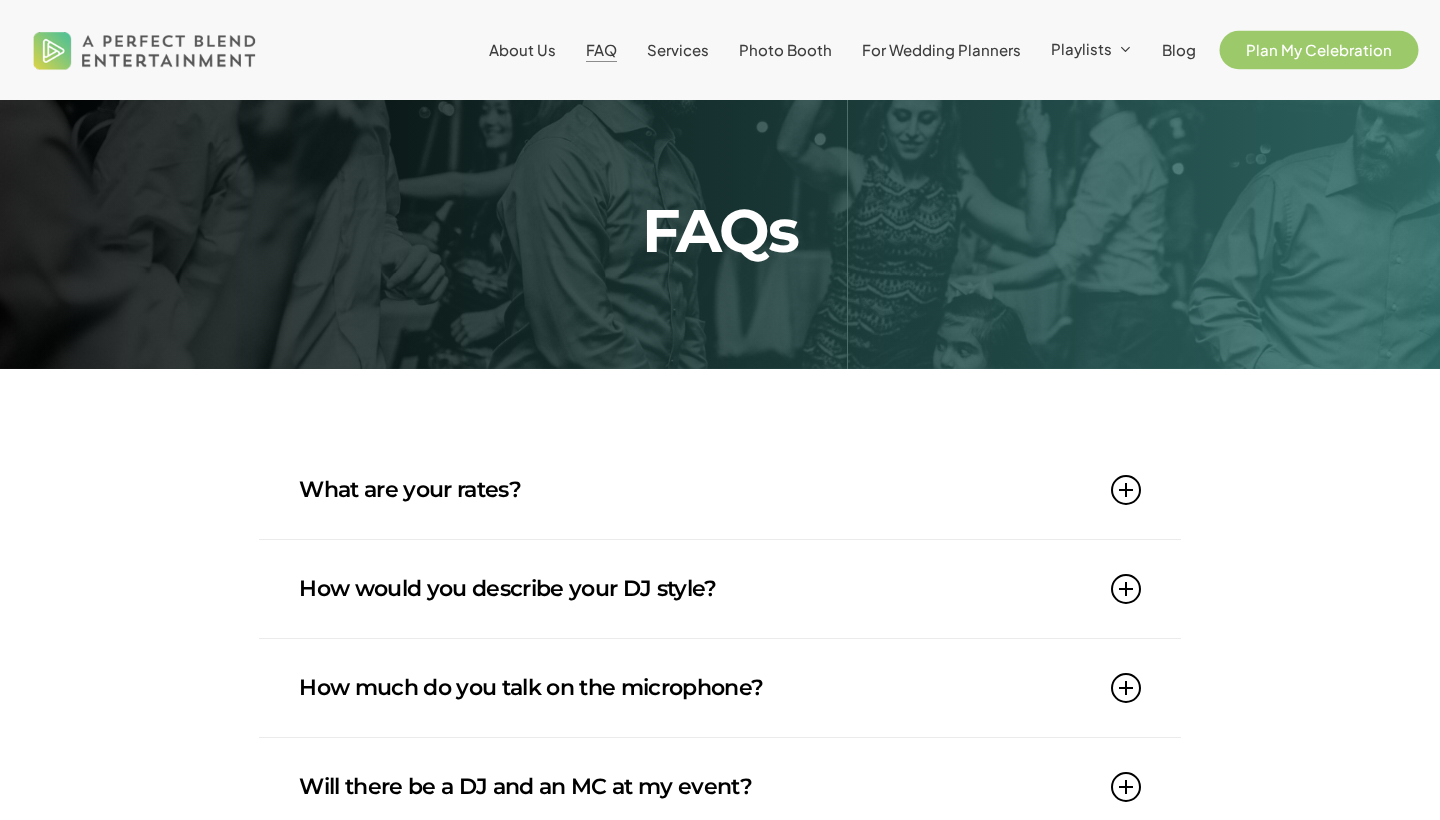 click on "Plan My Celebration" at bounding box center (1319, 49) 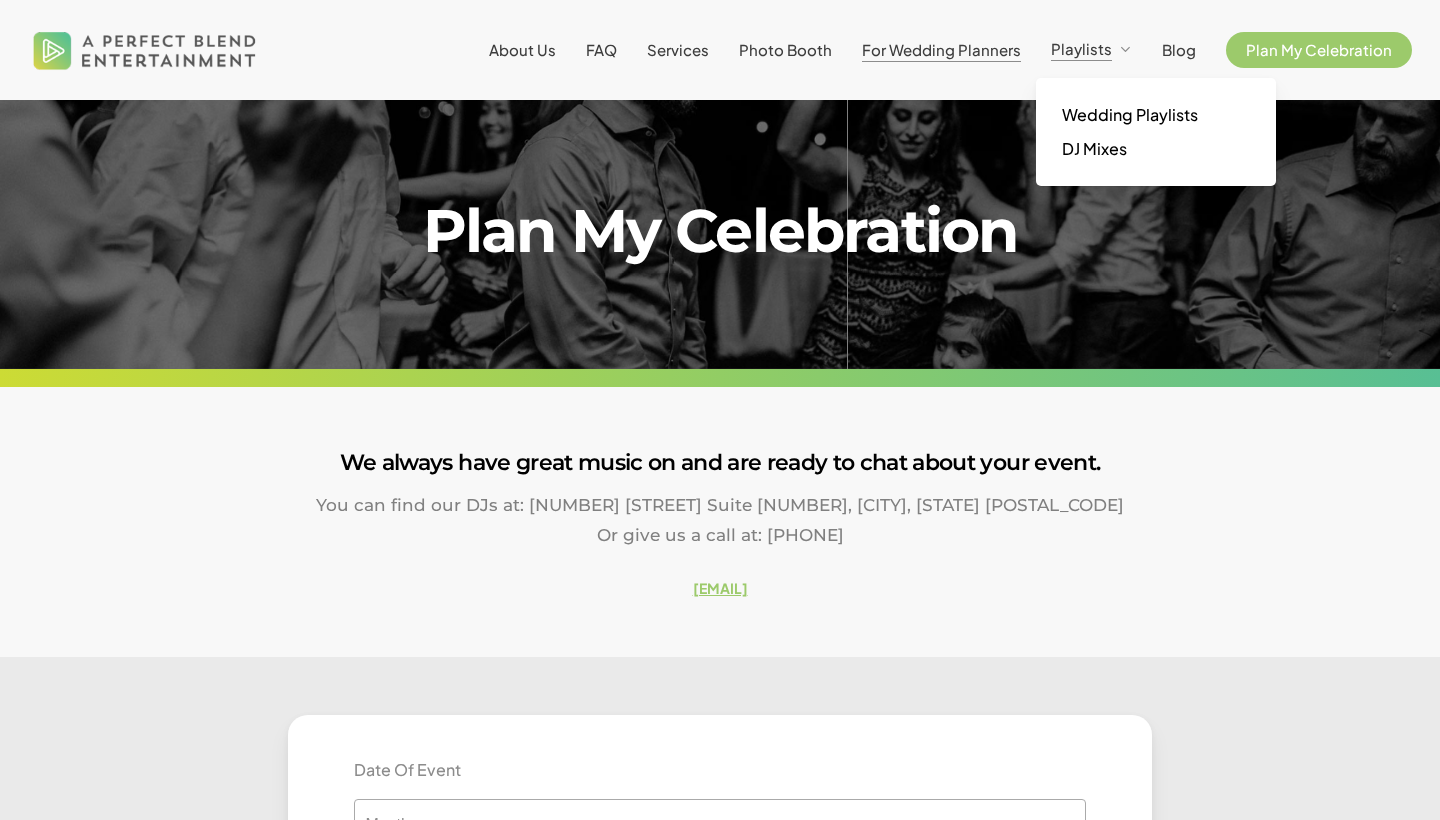 scroll, scrollTop: 0, scrollLeft: 0, axis: both 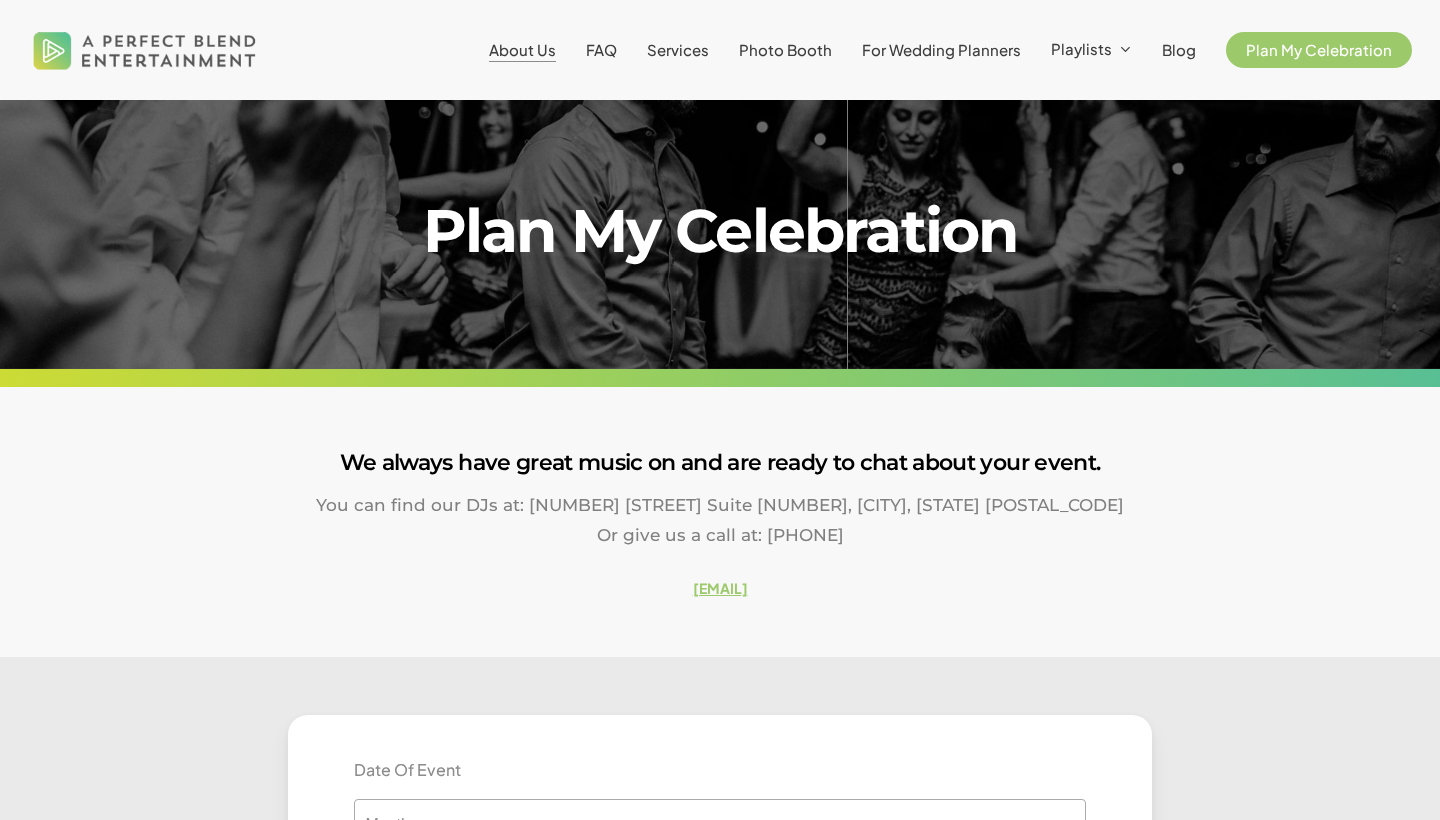 click on "About Us" at bounding box center (522, 49) 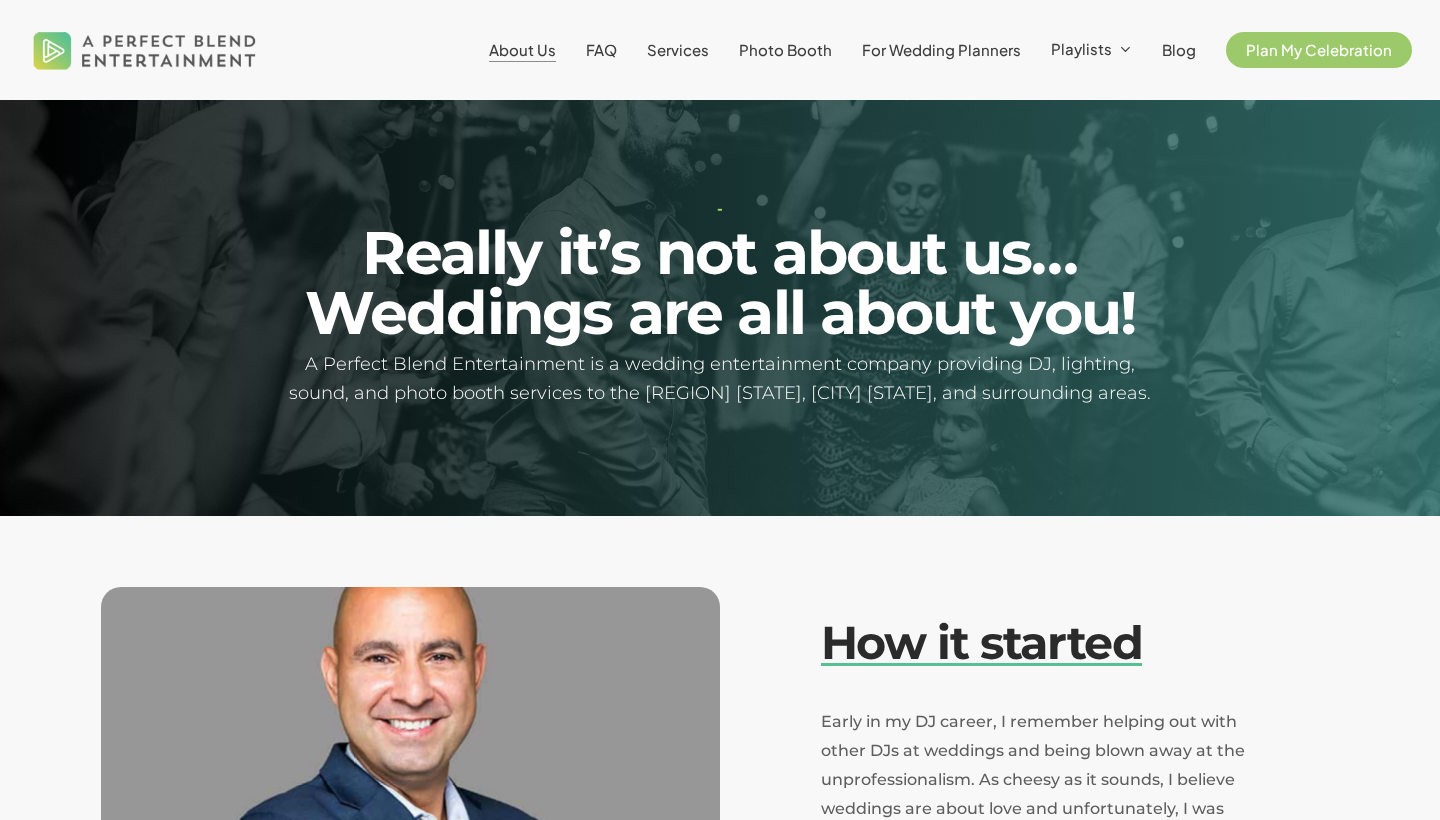 scroll, scrollTop: 0, scrollLeft: 0, axis: both 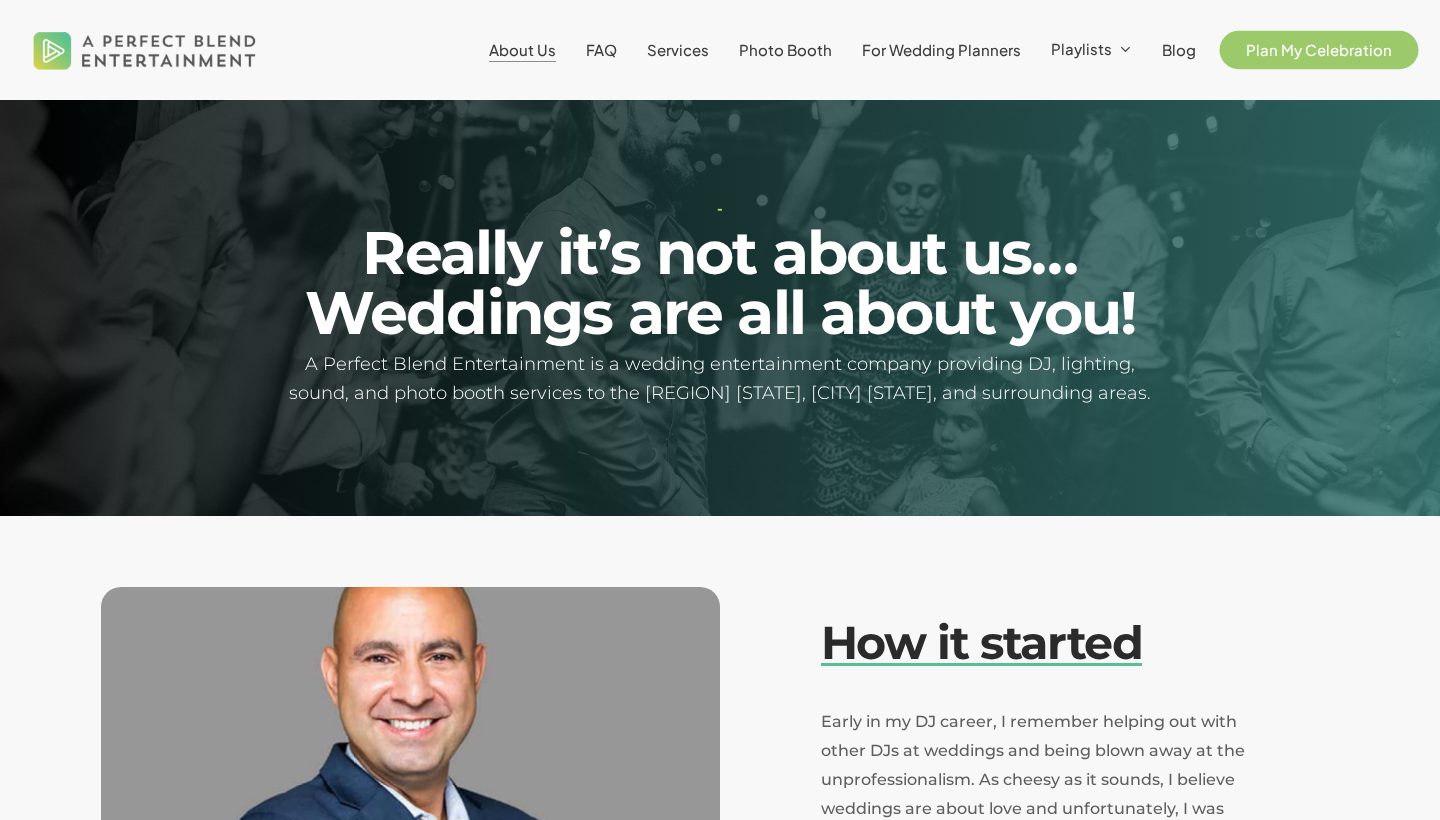 click on "Plan My Celebration" at bounding box center [1319, 49] 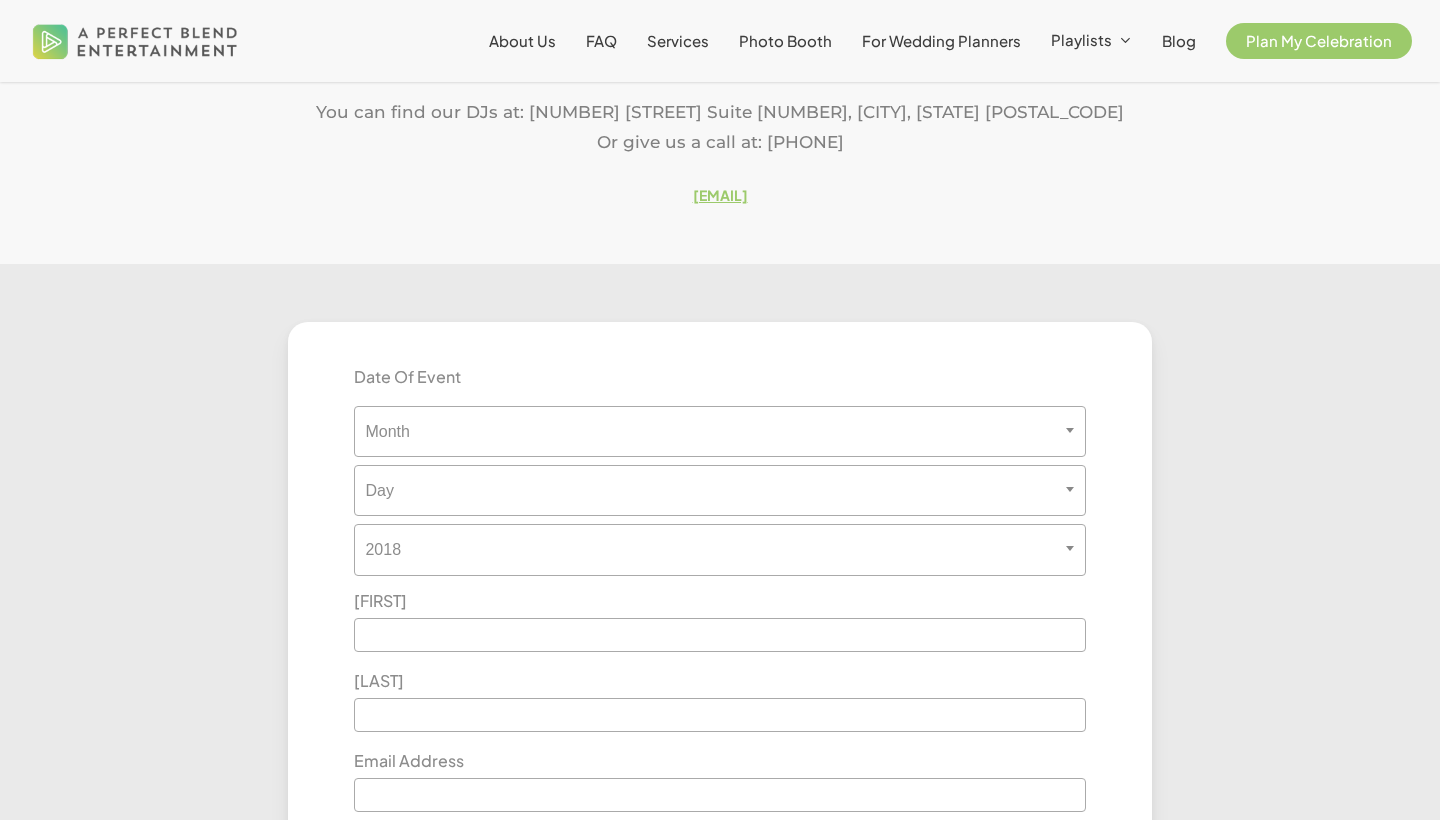 scroll, scrollTop: 395, scrollLeft: 0, axis: vertical 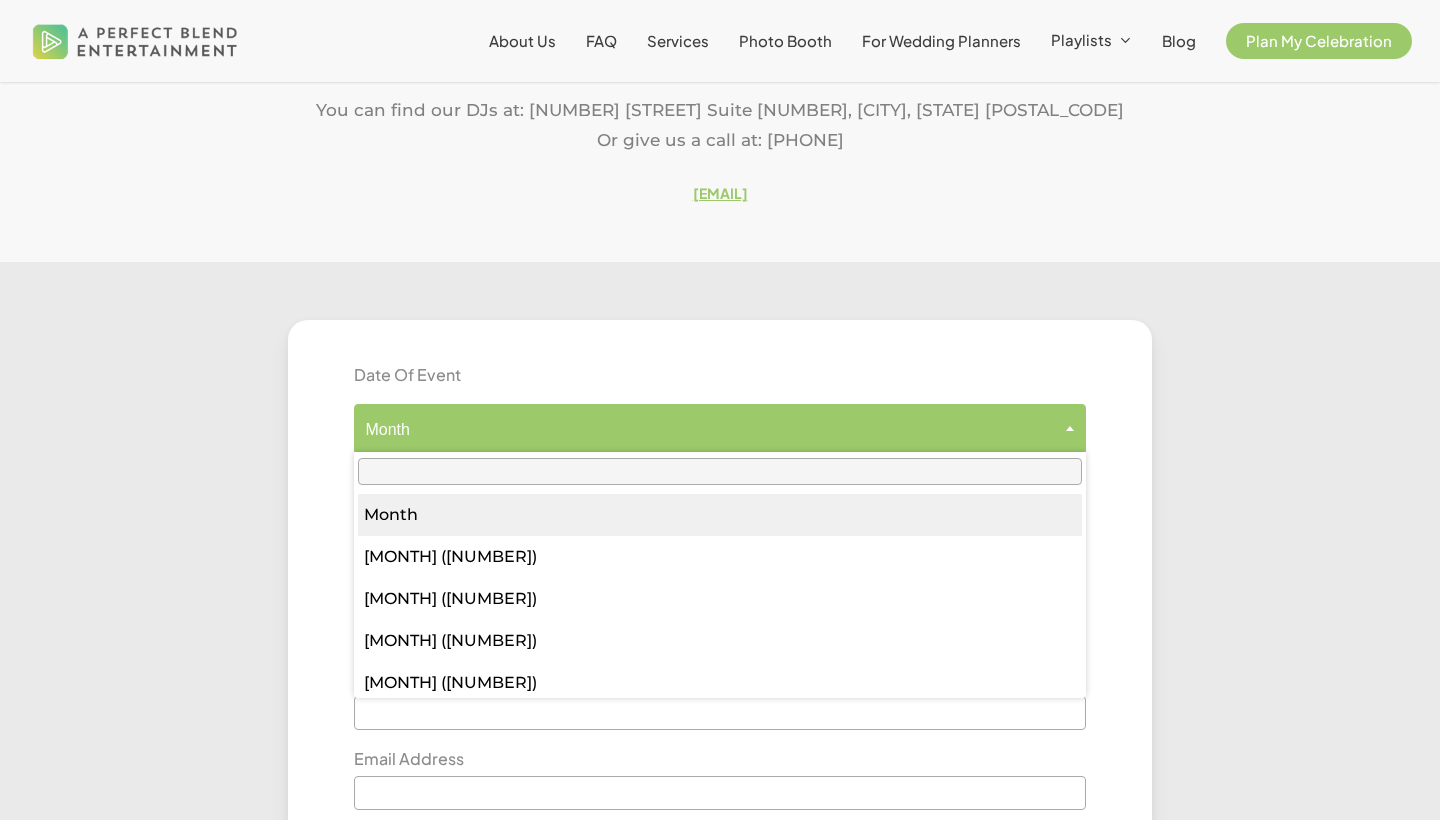 click on "Month" at bounding box center (719, 429) 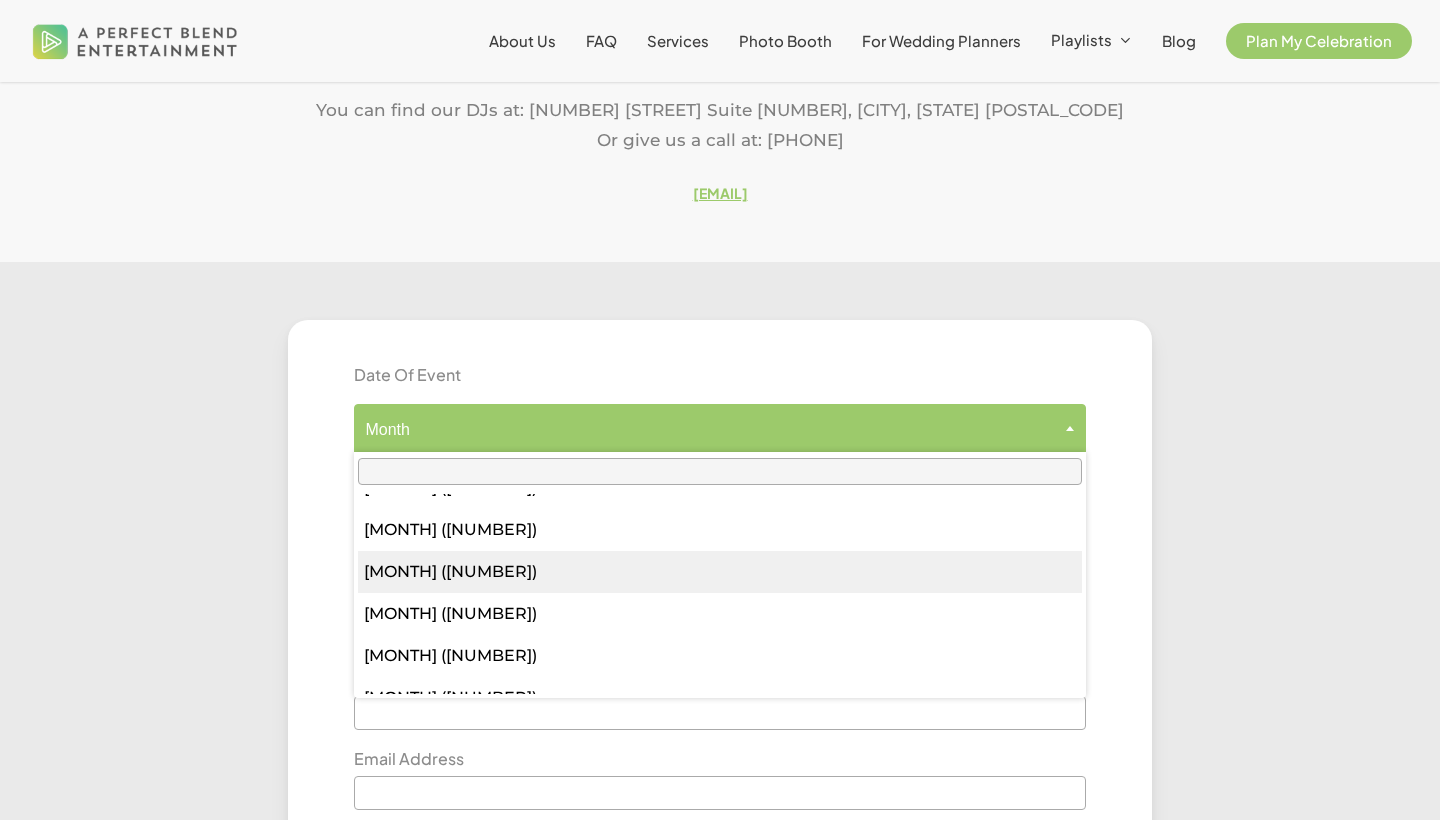 scroll, scrollTop: 112, scrollLeft: 0, axis: vertical 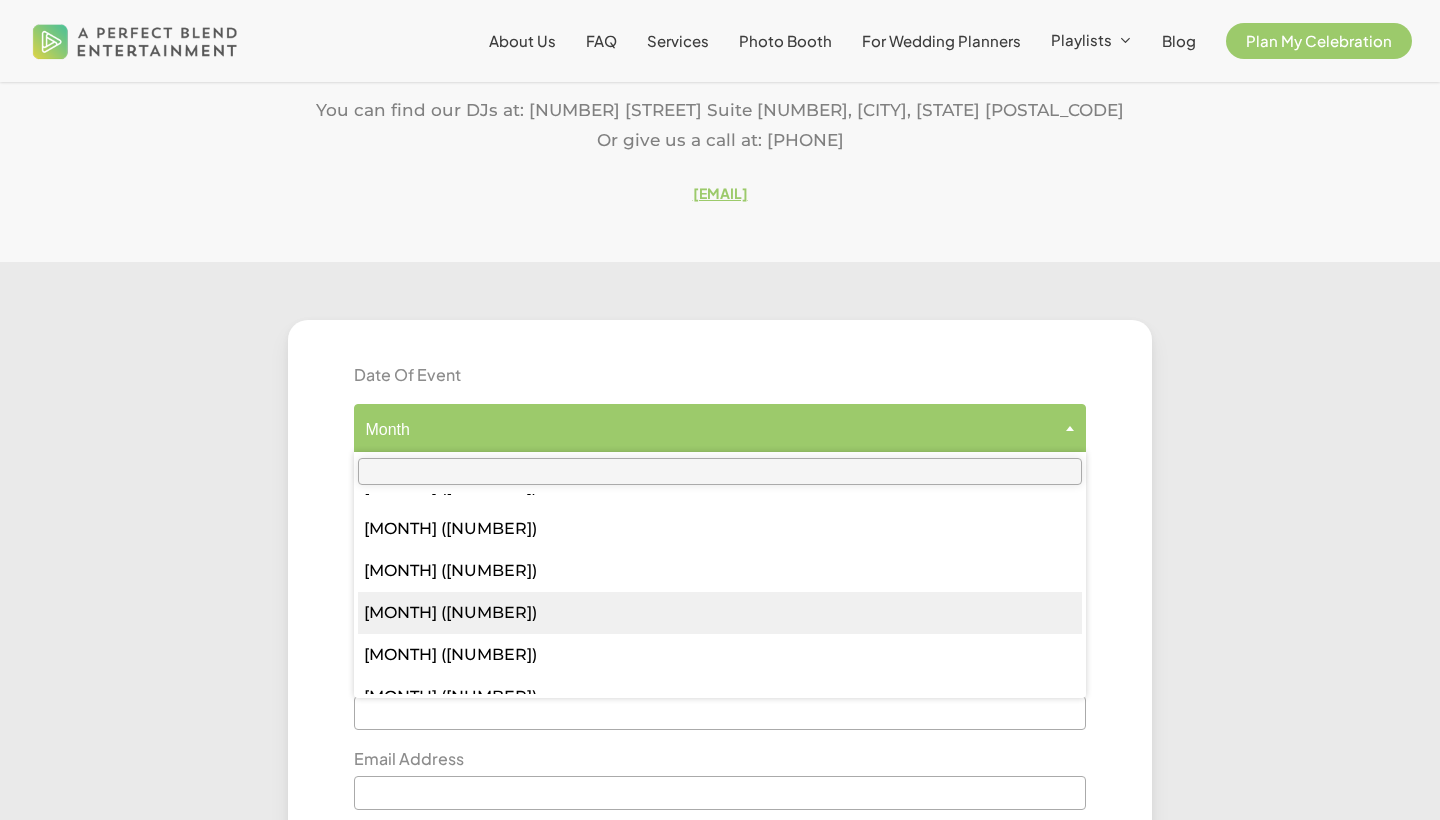 select on "*" 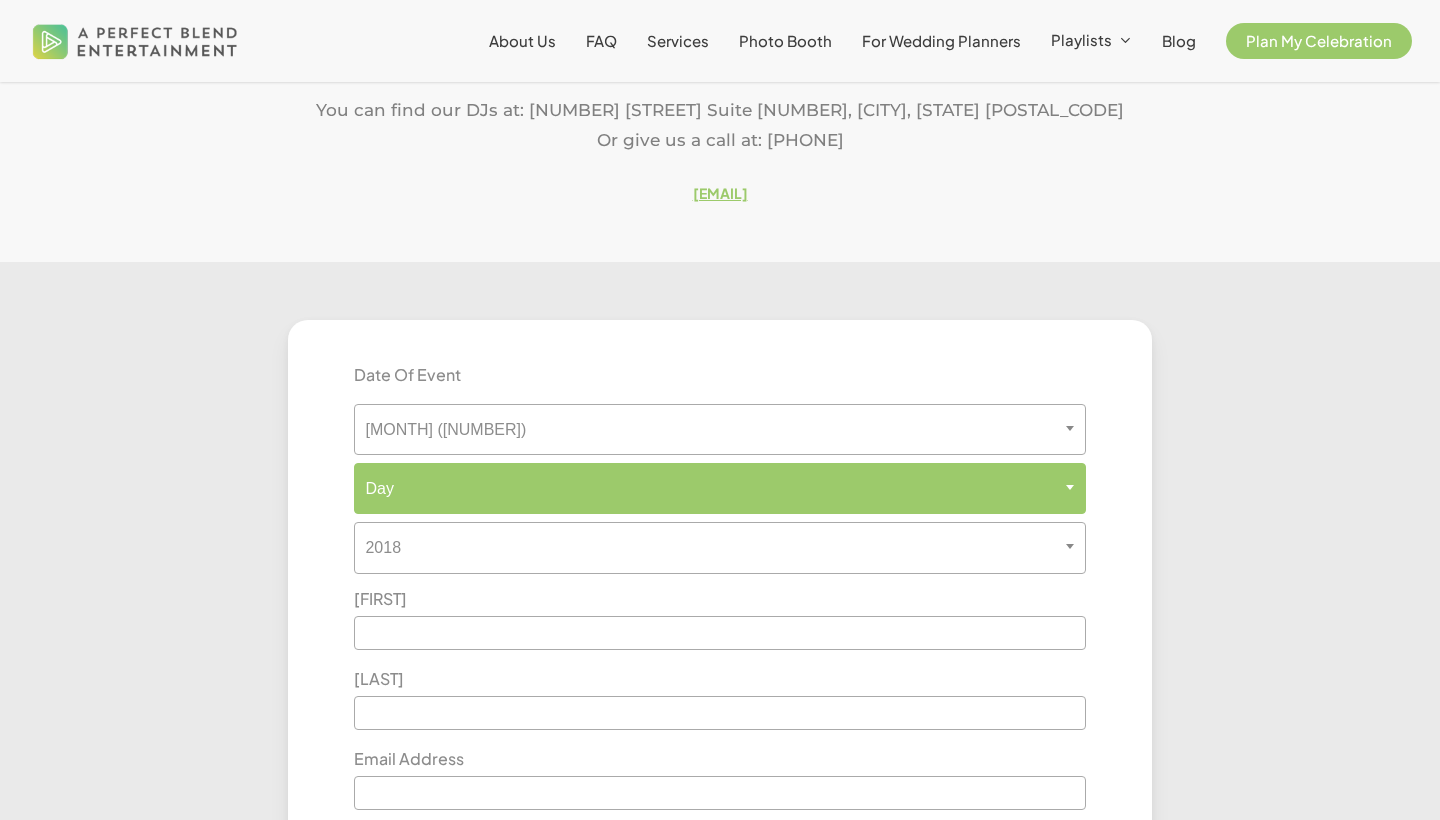 click on "Day" at bounding box center [719, 488] 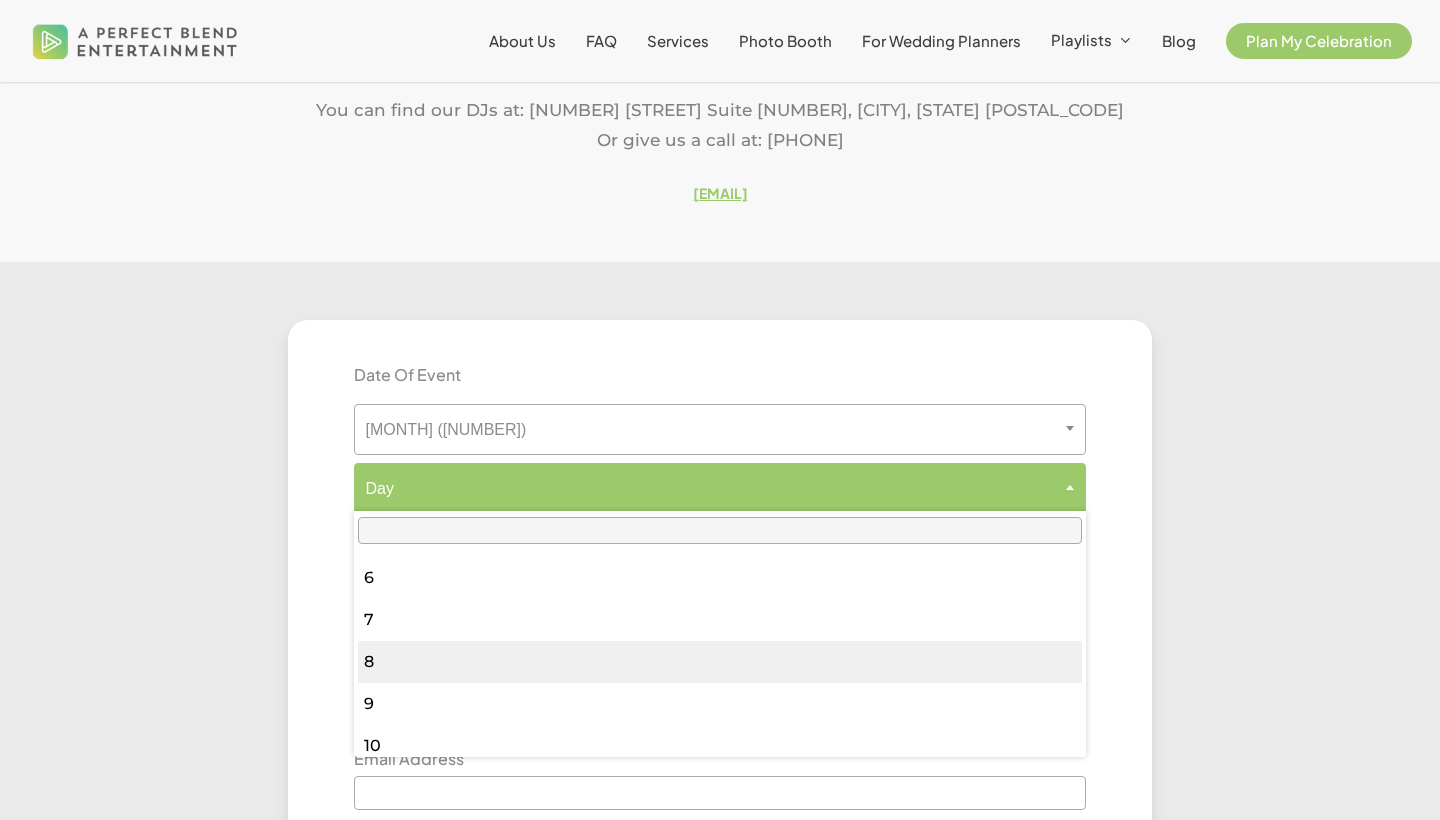 scroll, scrollTop: 252, scrollLeft: 0, axis: vertical 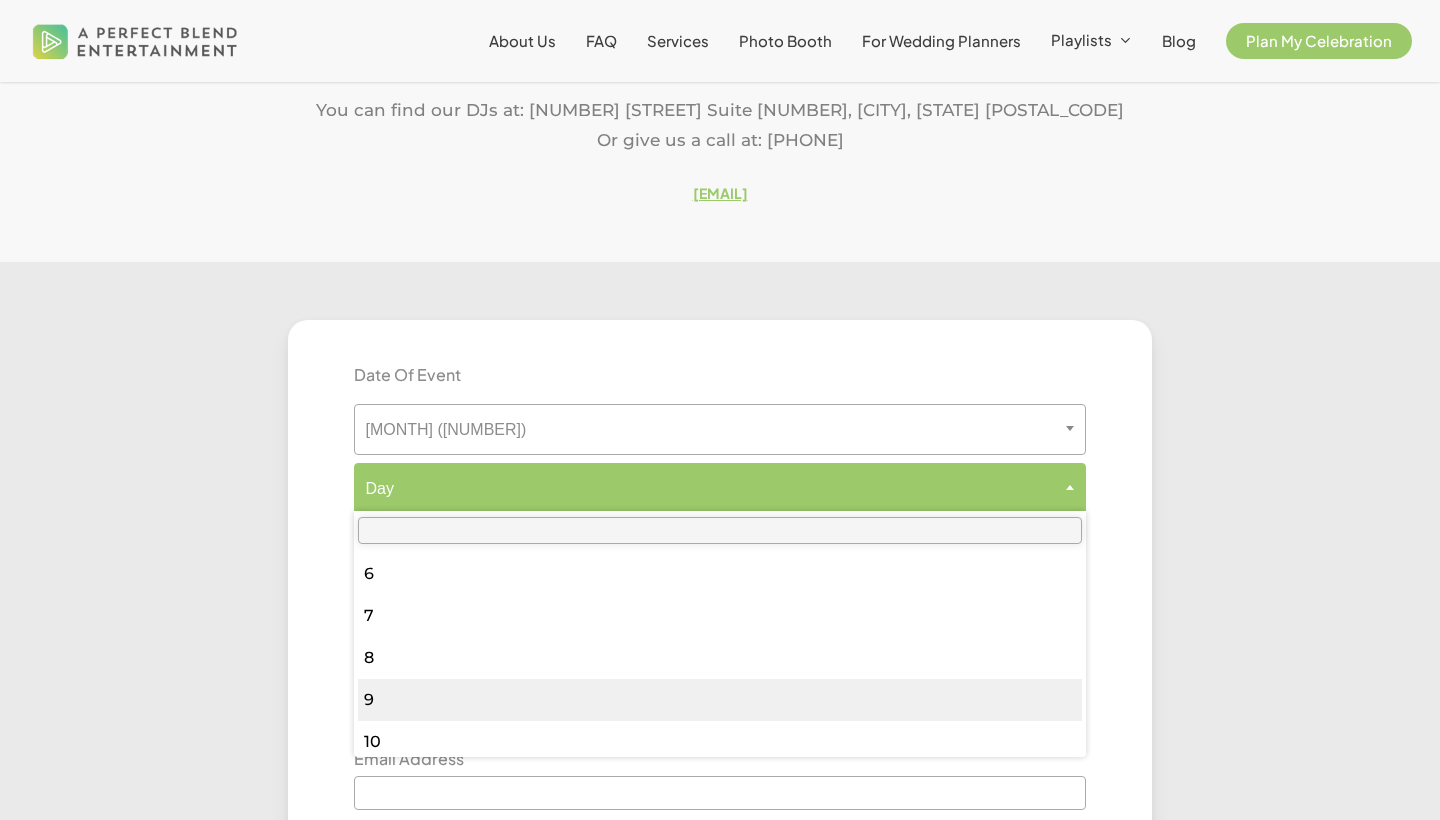 select on "*" 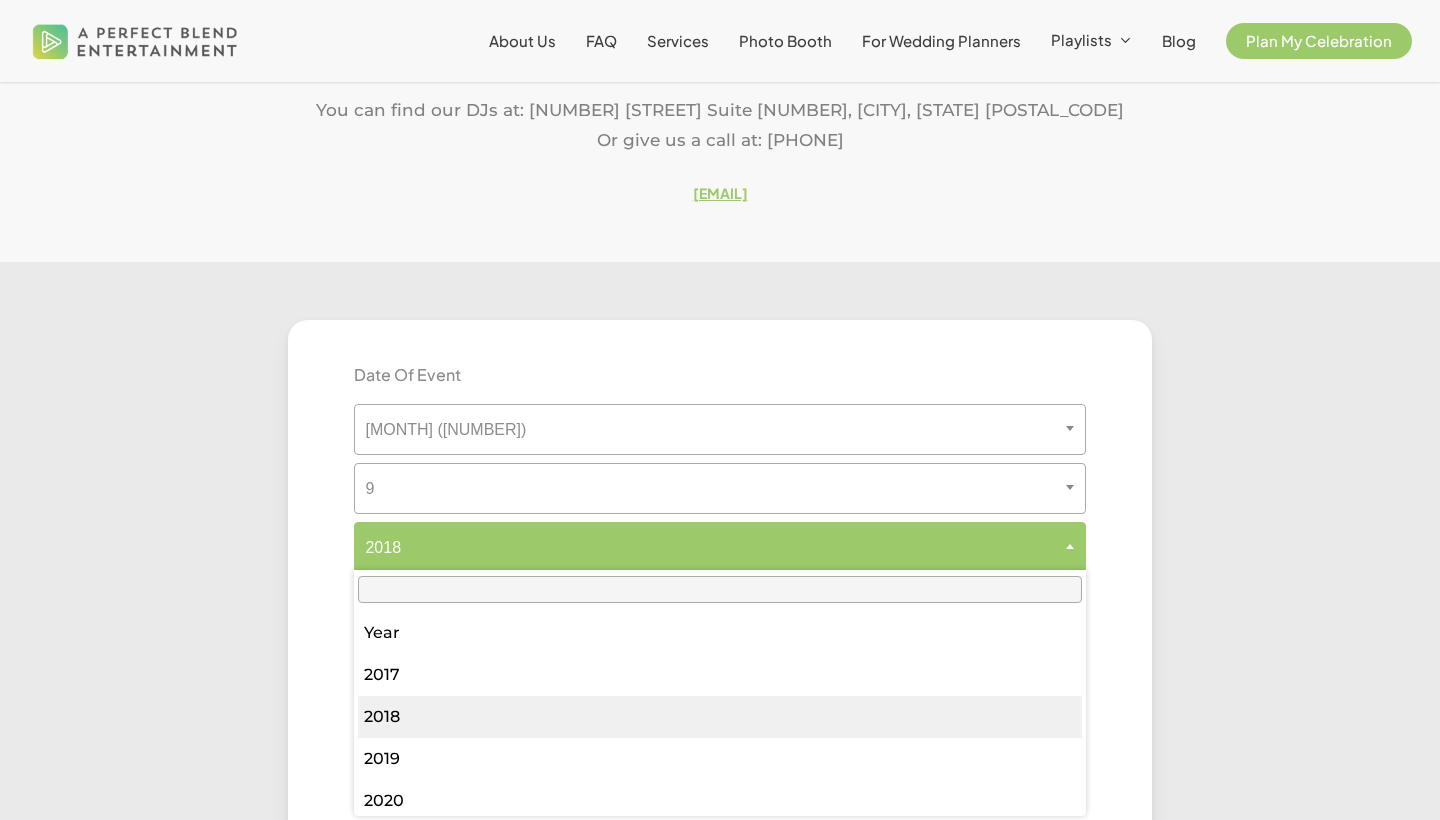 click on "2018" at bounding box center [719, 547] 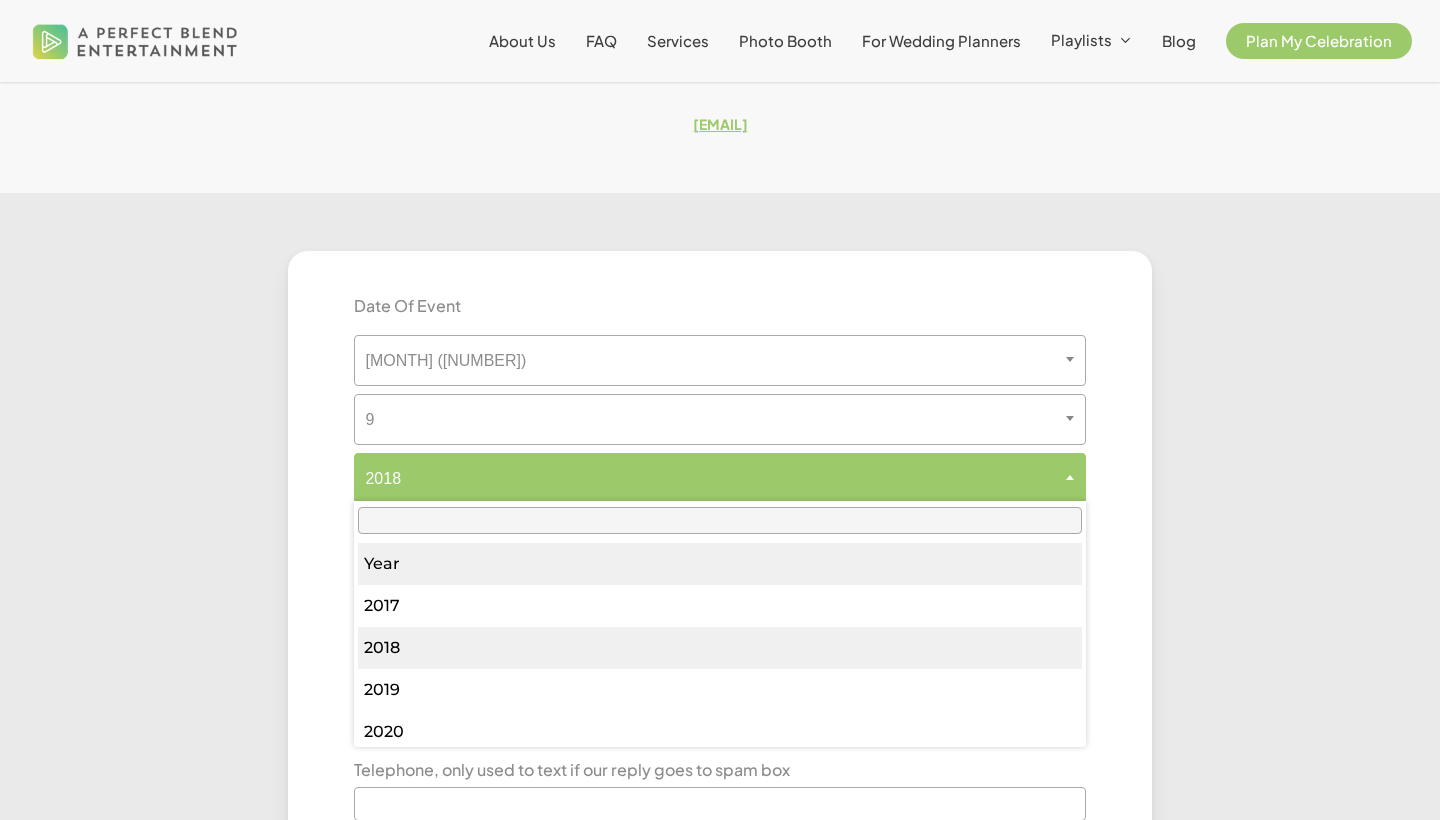 scroll, scrollTop: 473, scrollLeft: 0, axis: vertical 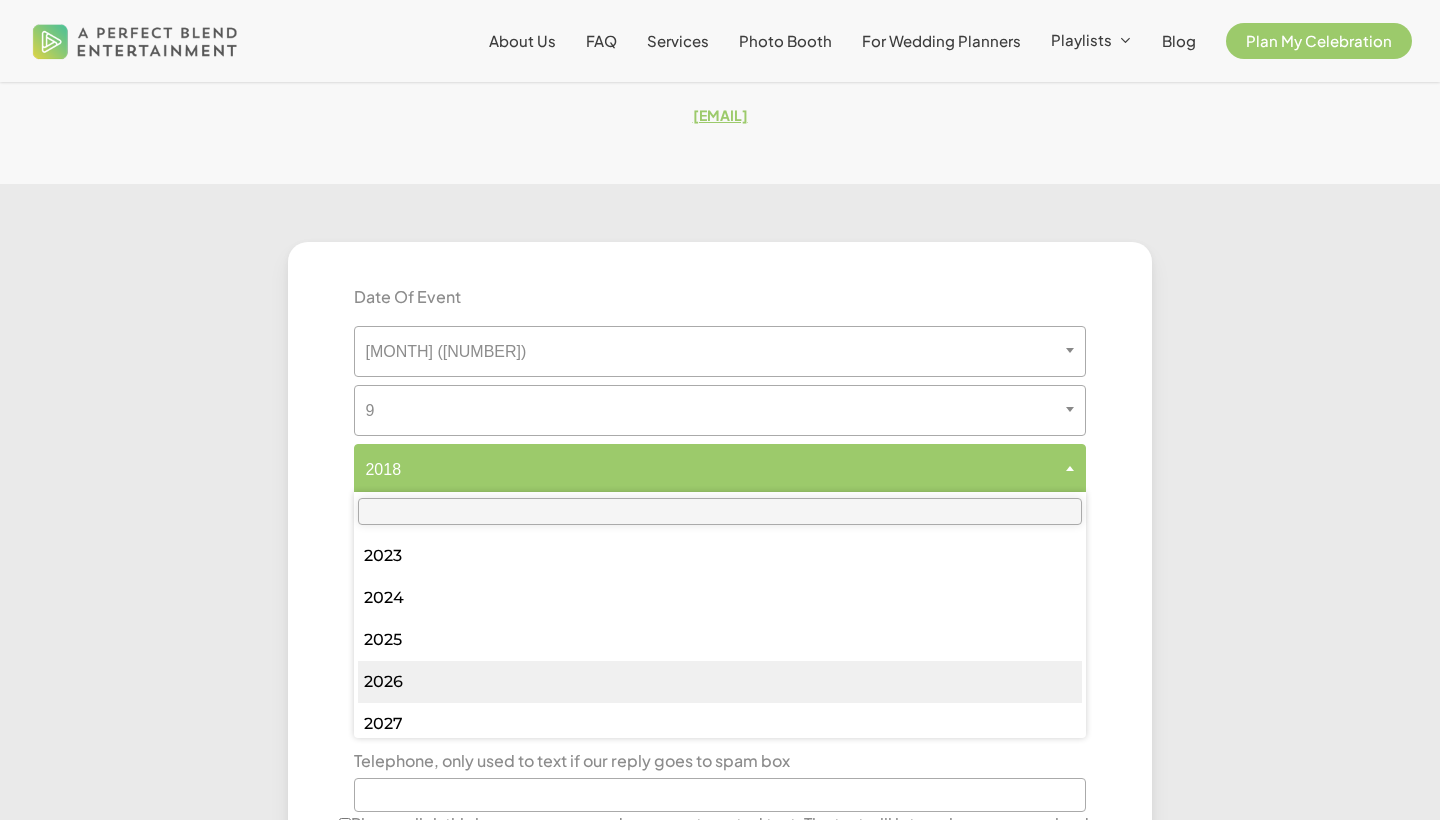 select on "****" 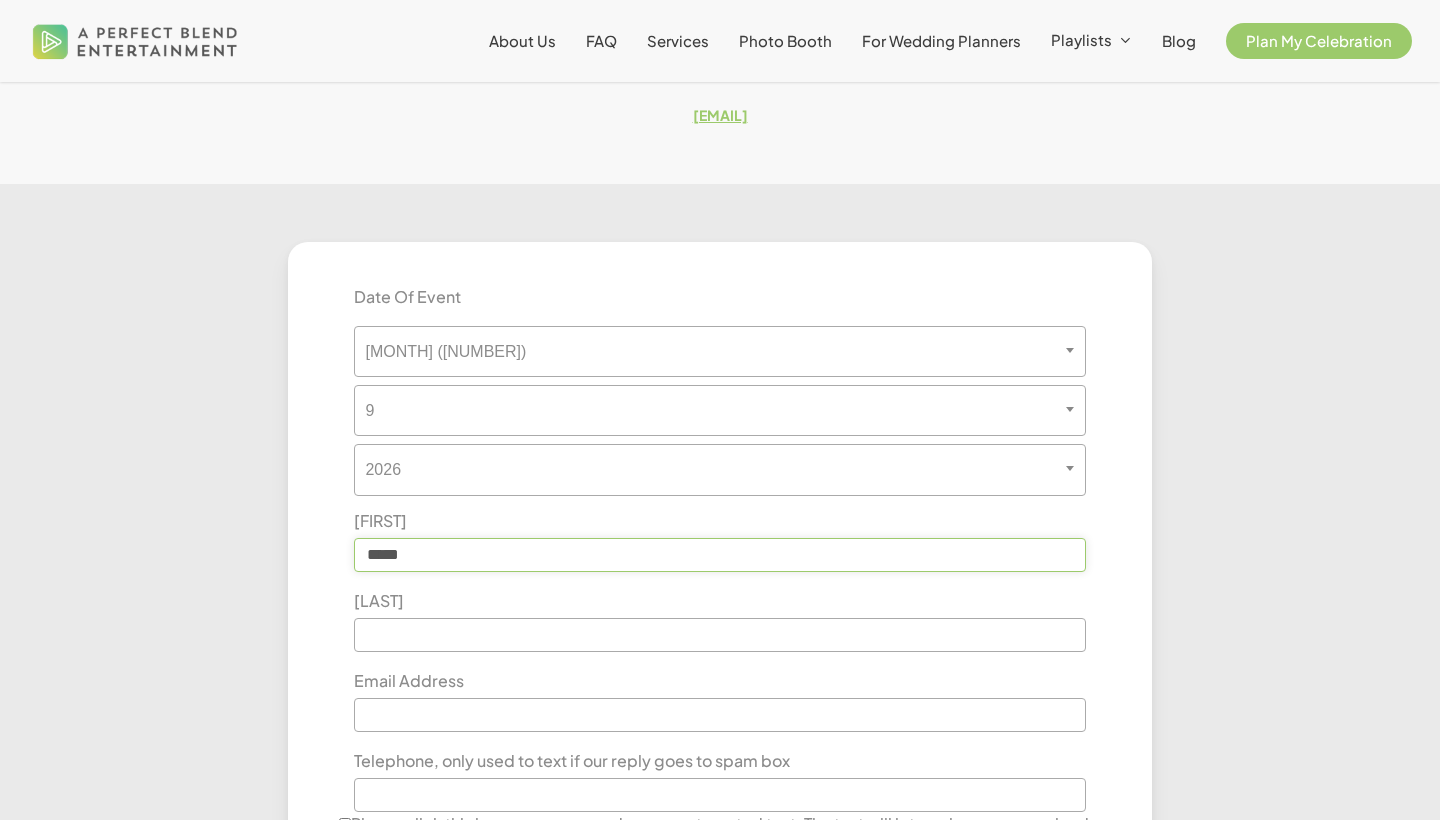 type on "*****" 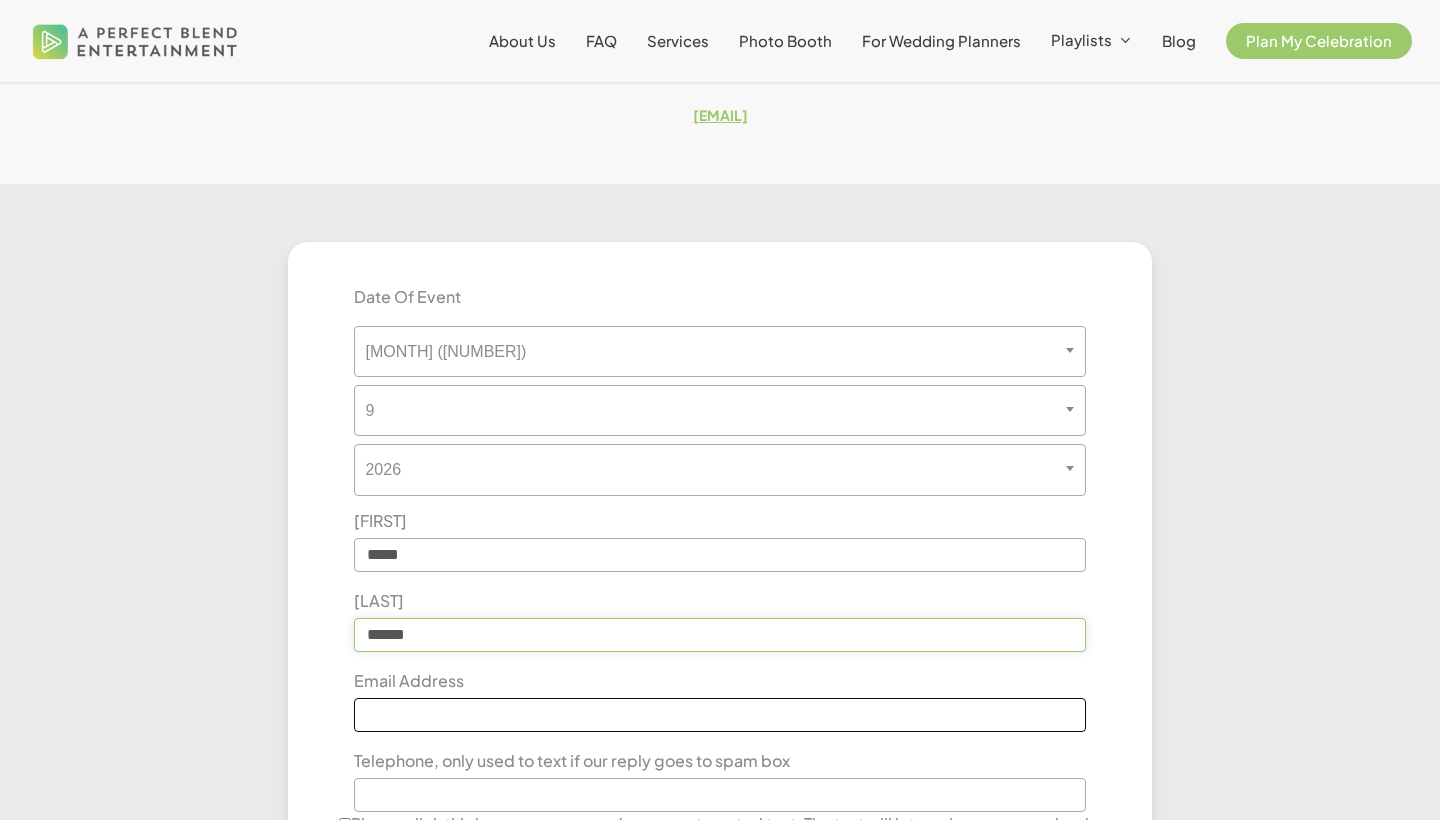 type on "******" 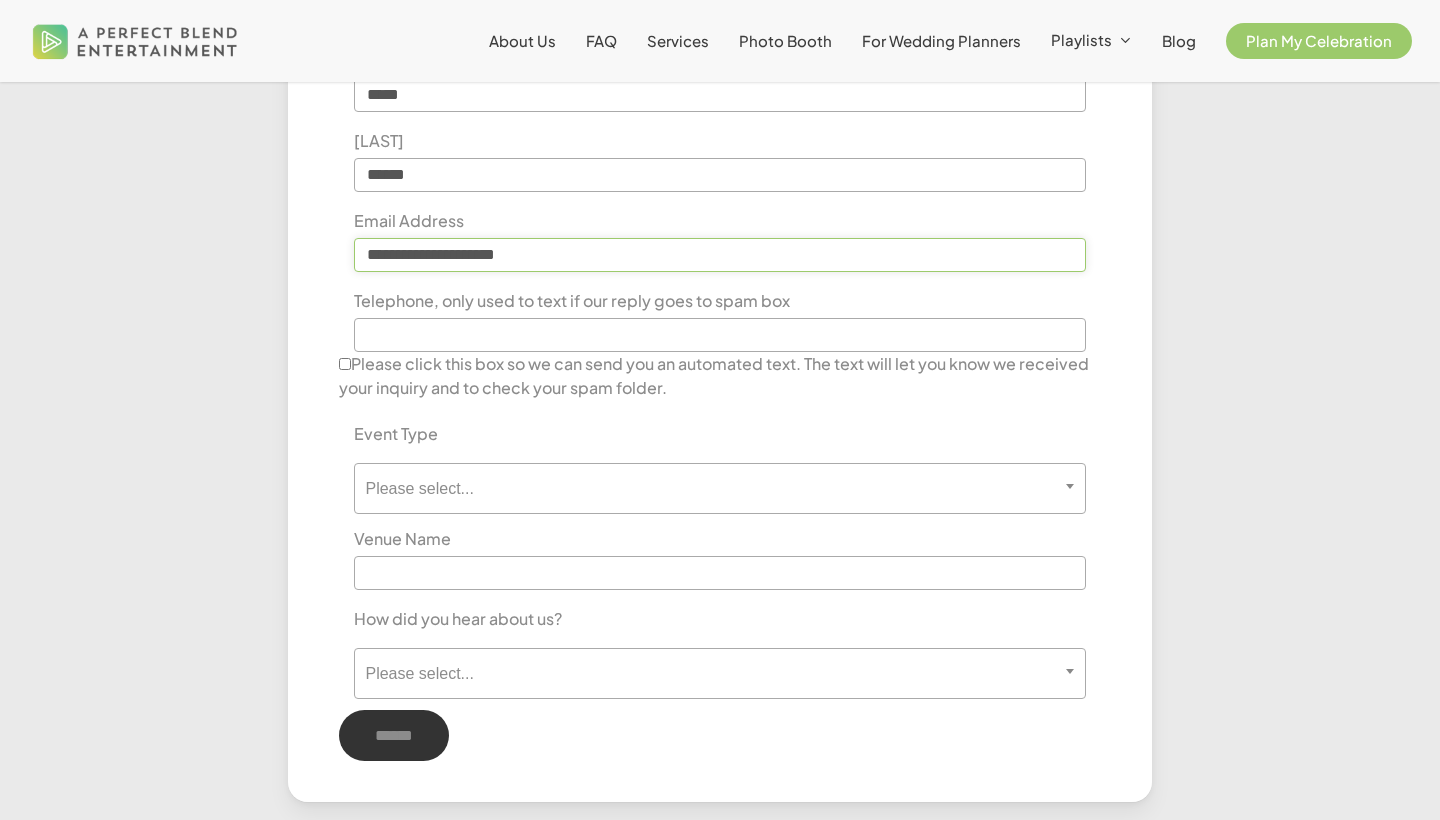 scroll, scrollTop: 935, scrollLeft: 0, axis: vertical 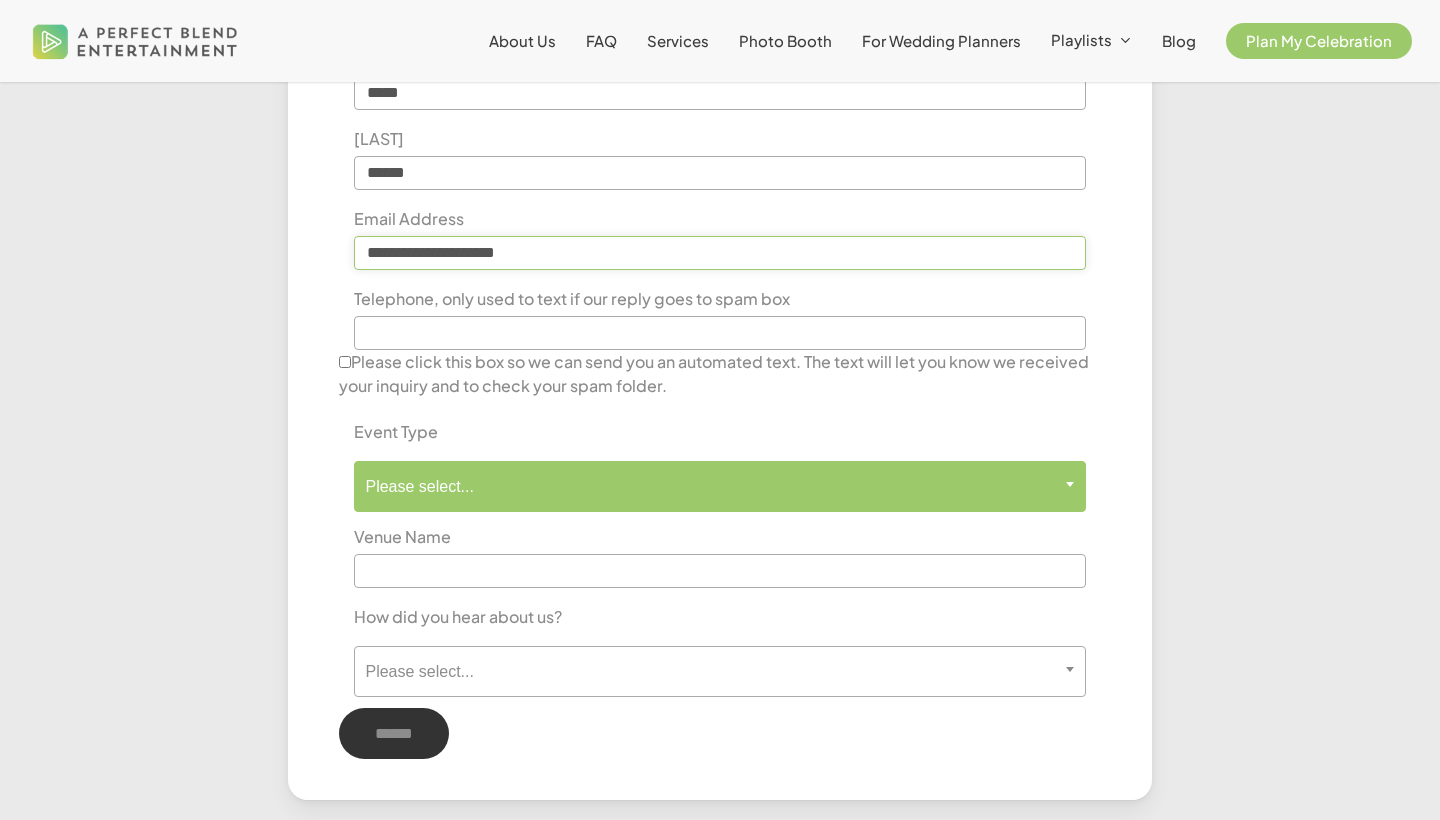 type on "**********" 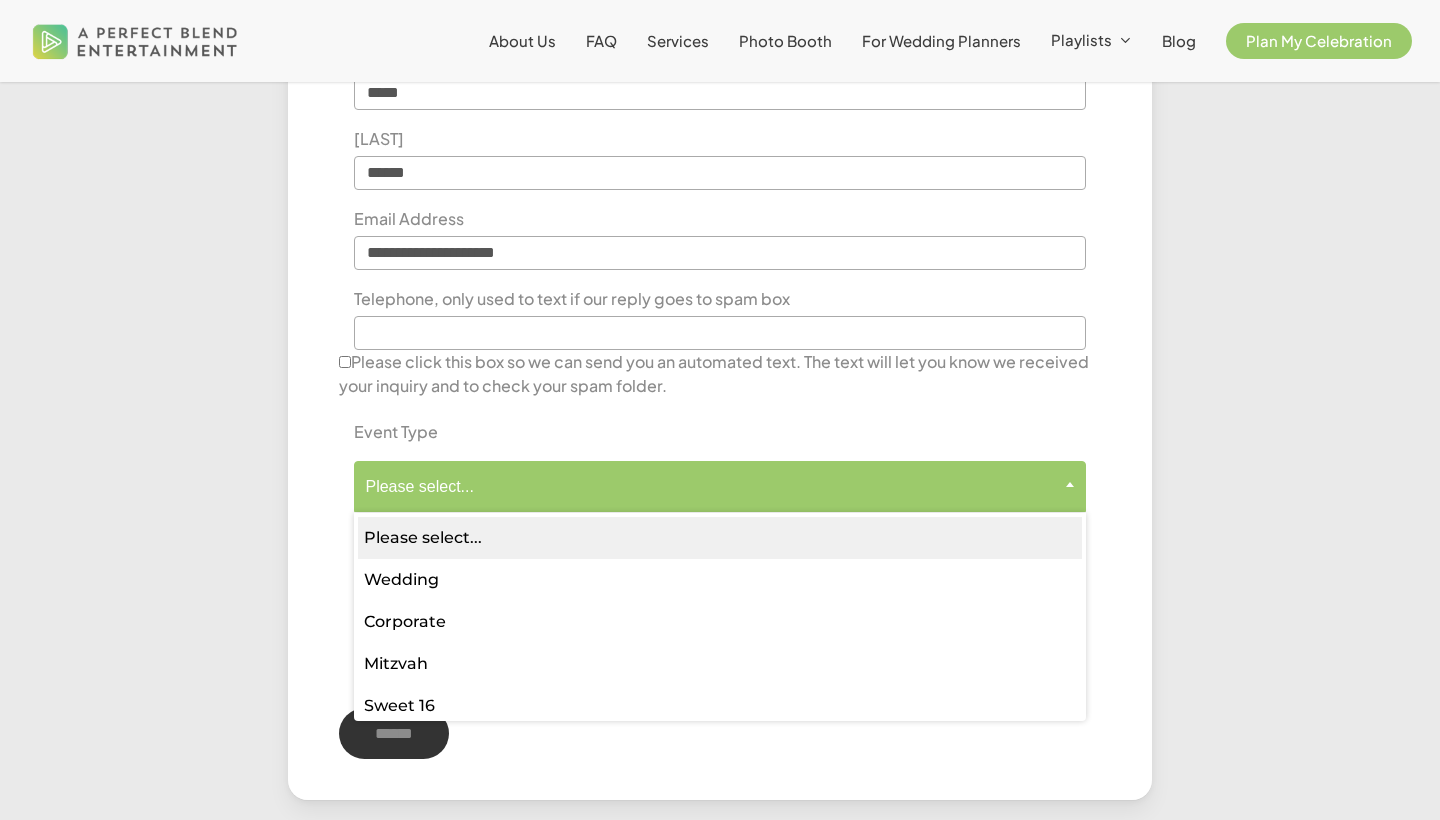 click on "Please select..." at bounding box center (719, 486) 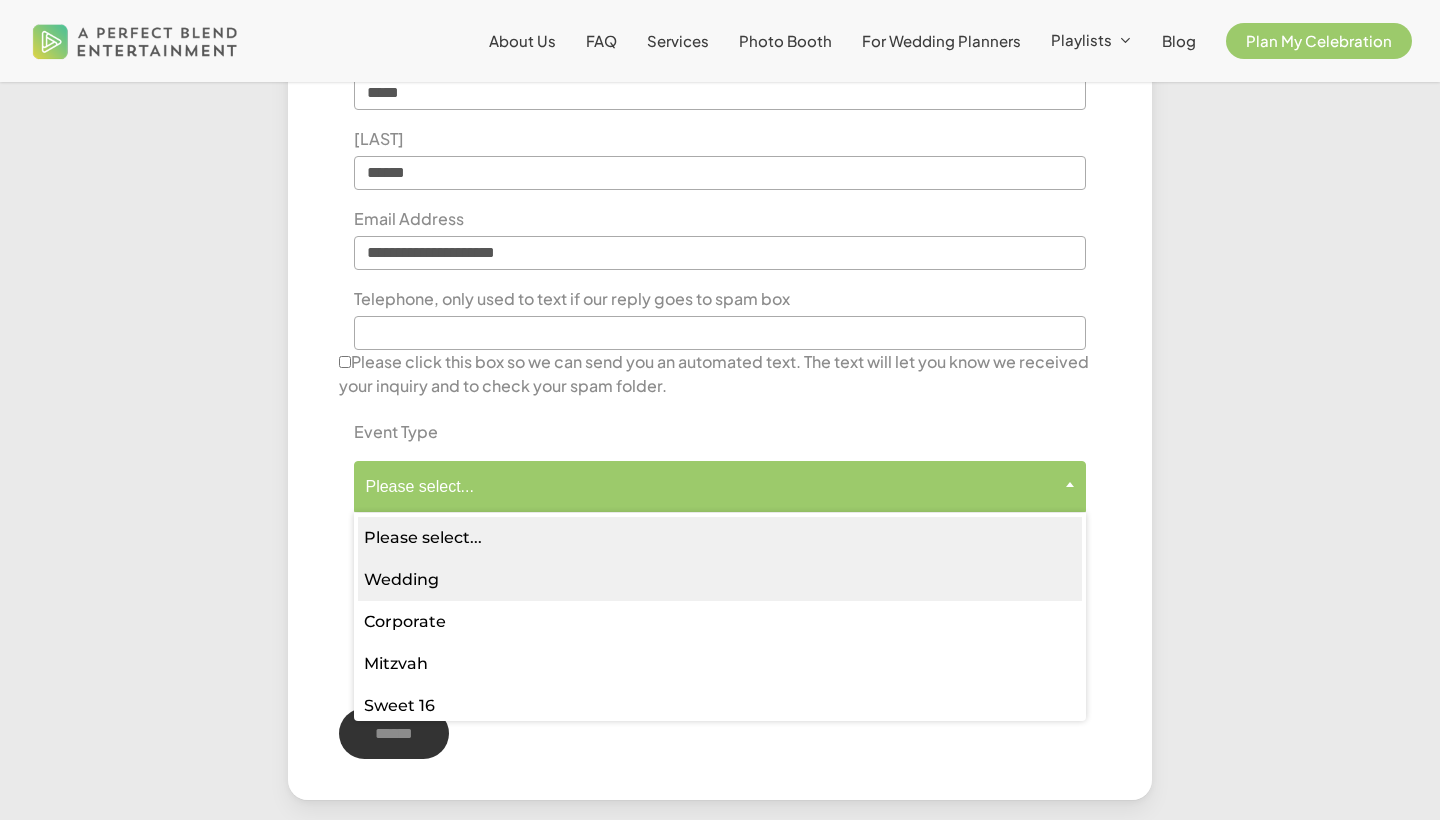 select on "*******" 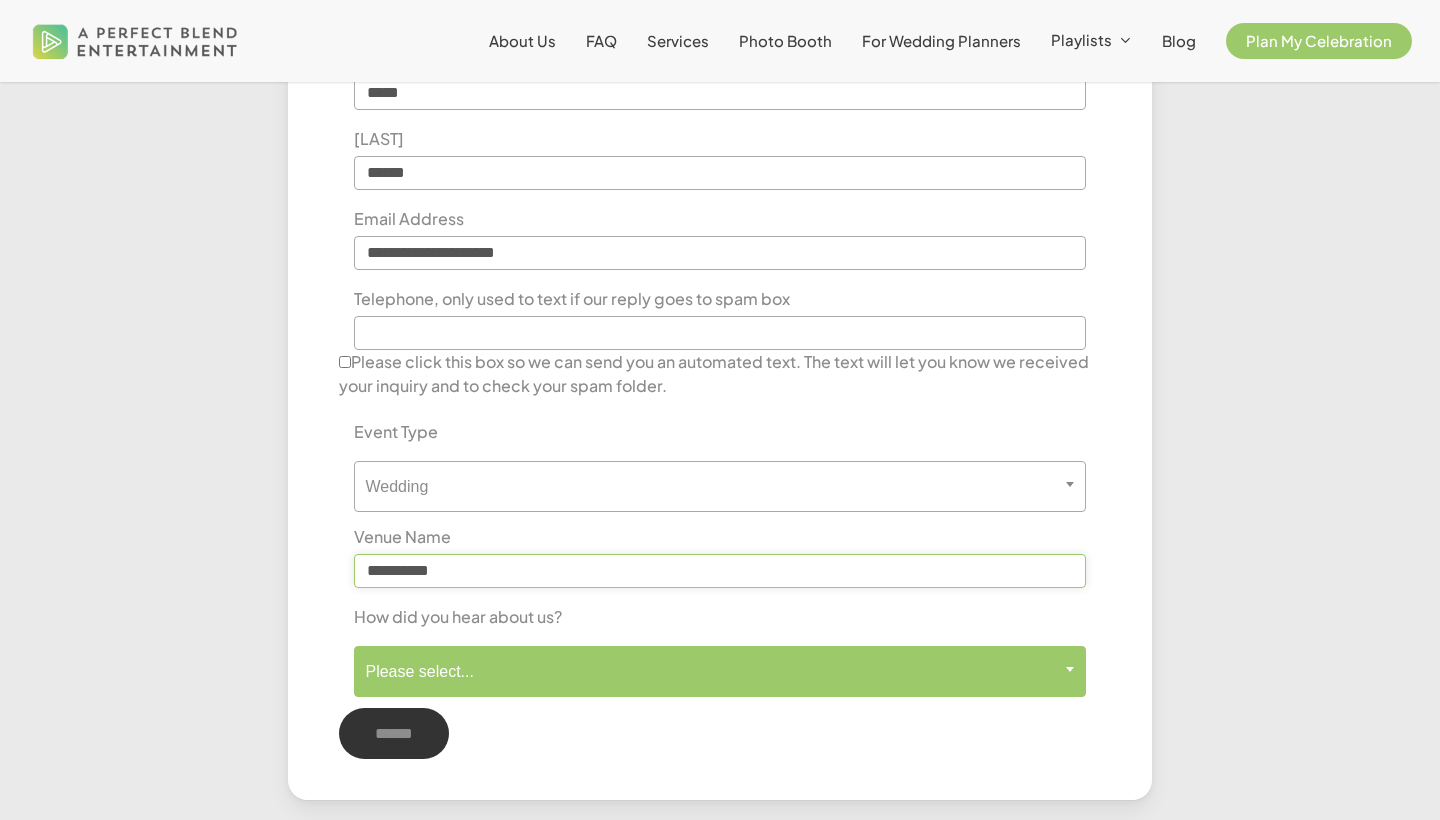 type on "**********" 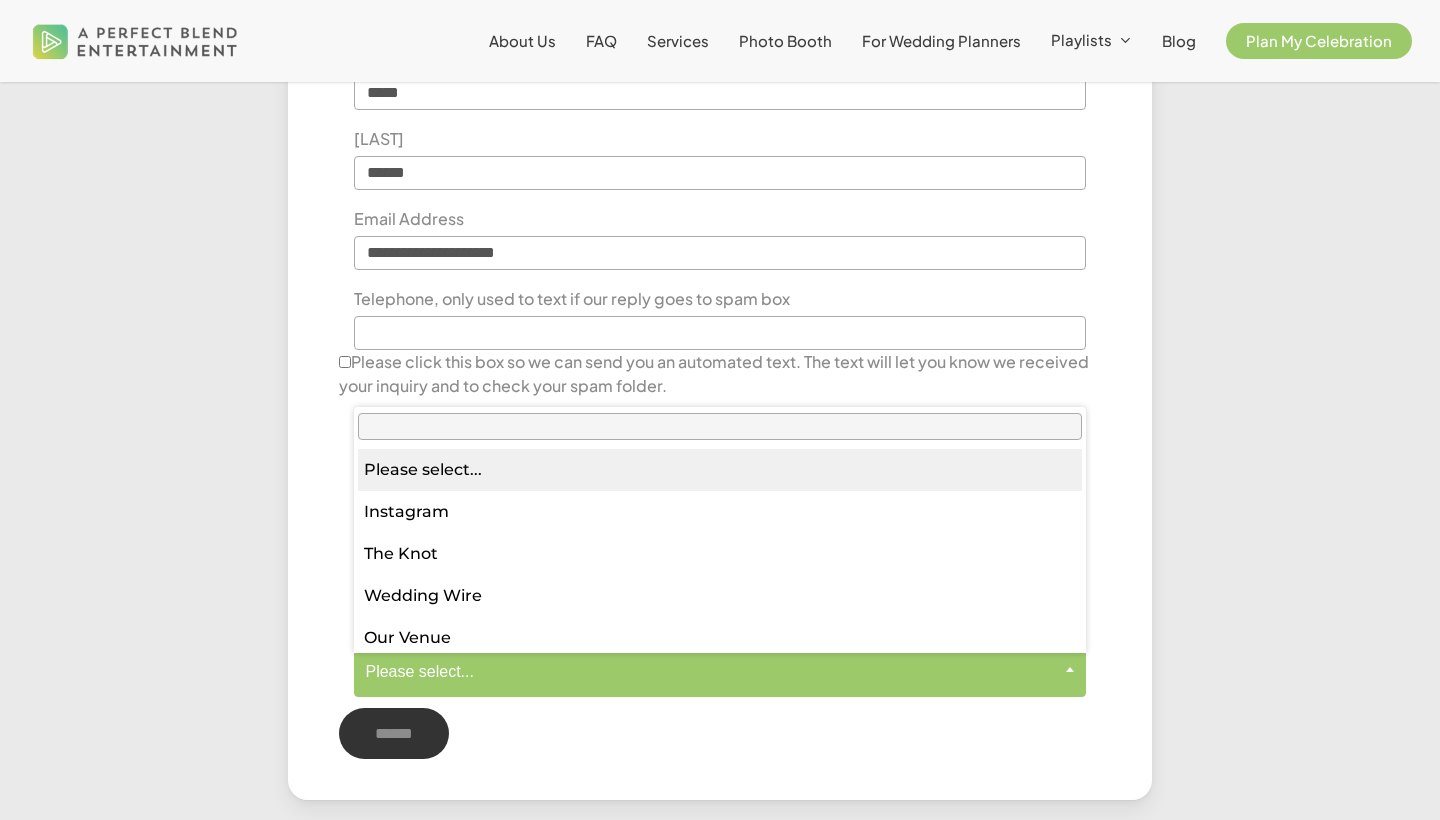click on "Please select..." at bounding box center [719, 671] 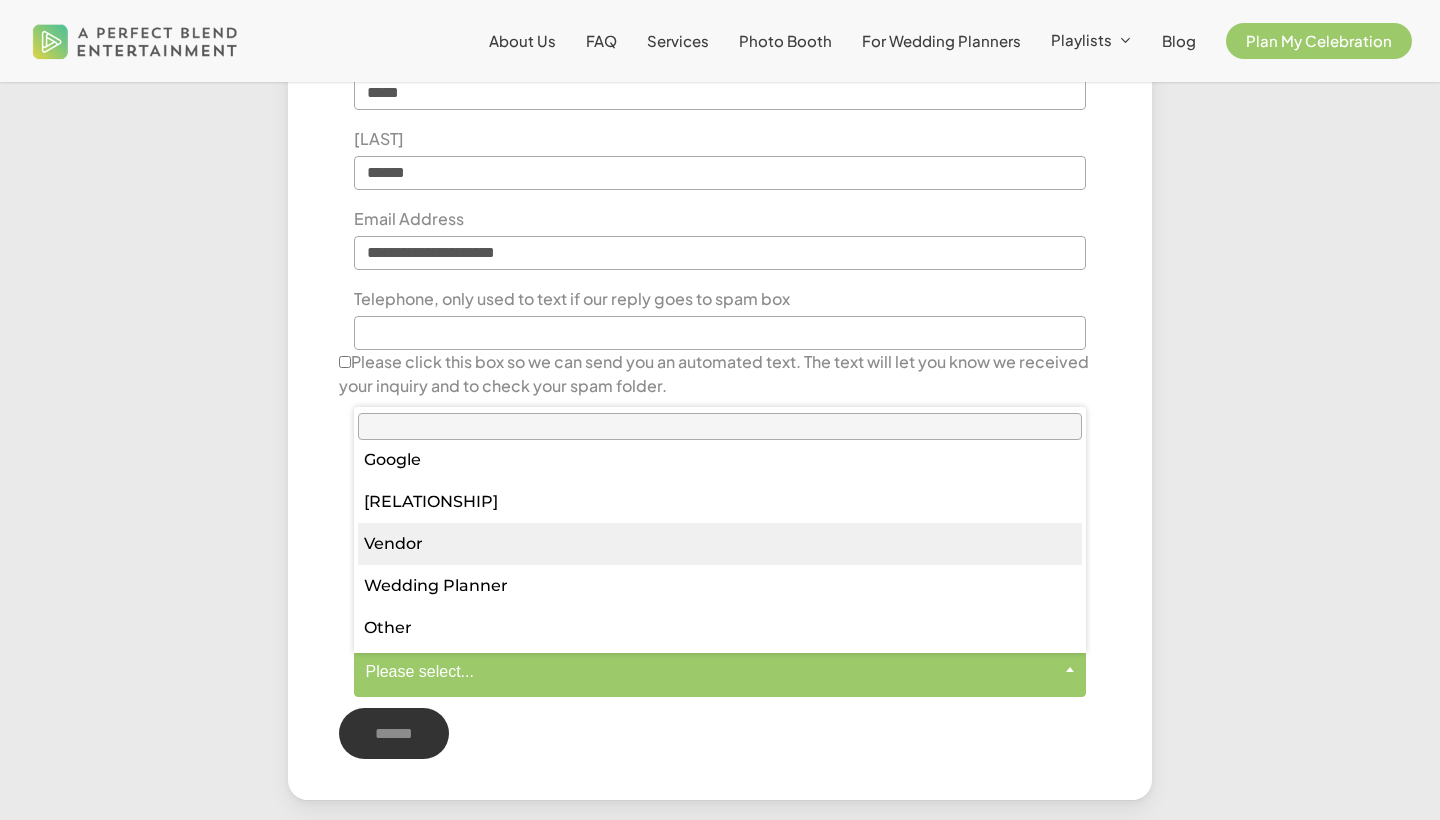 scroll, scrollTop: 220, scrollLeft: 0, axis: vertical 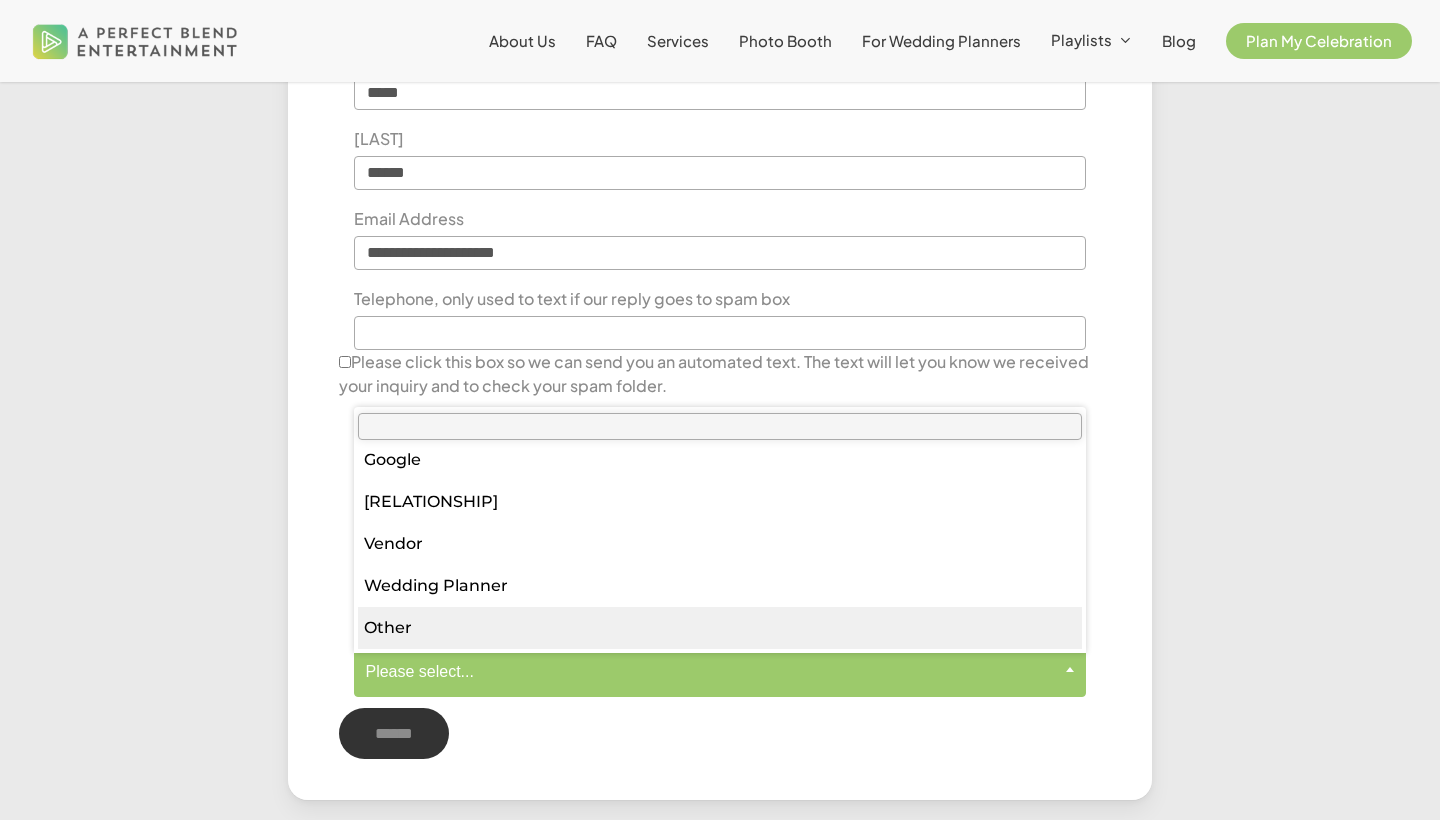 select on "*****" 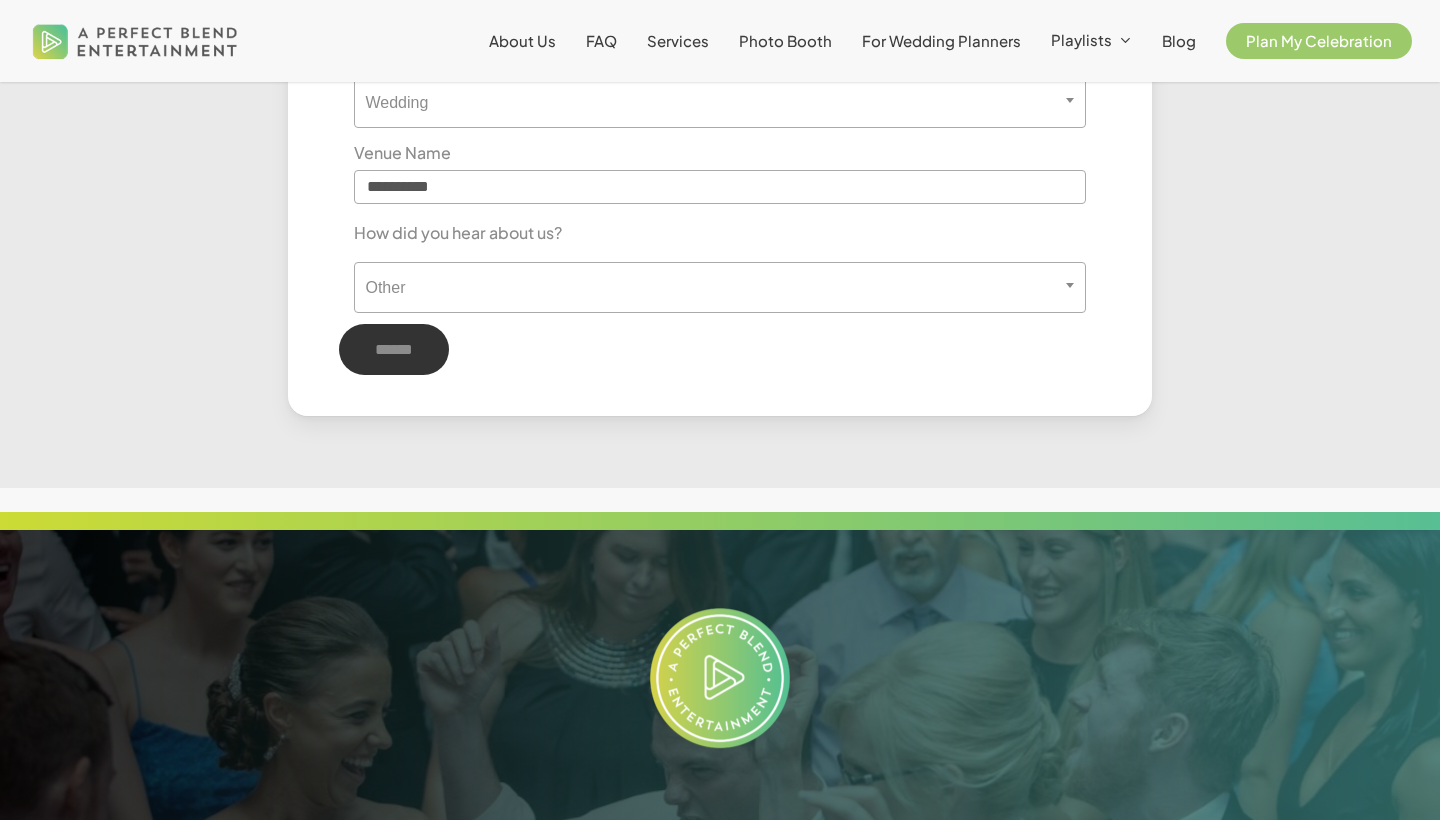 scroll, scrollTop: 1317, scrollLeft: 0, axis: vertical 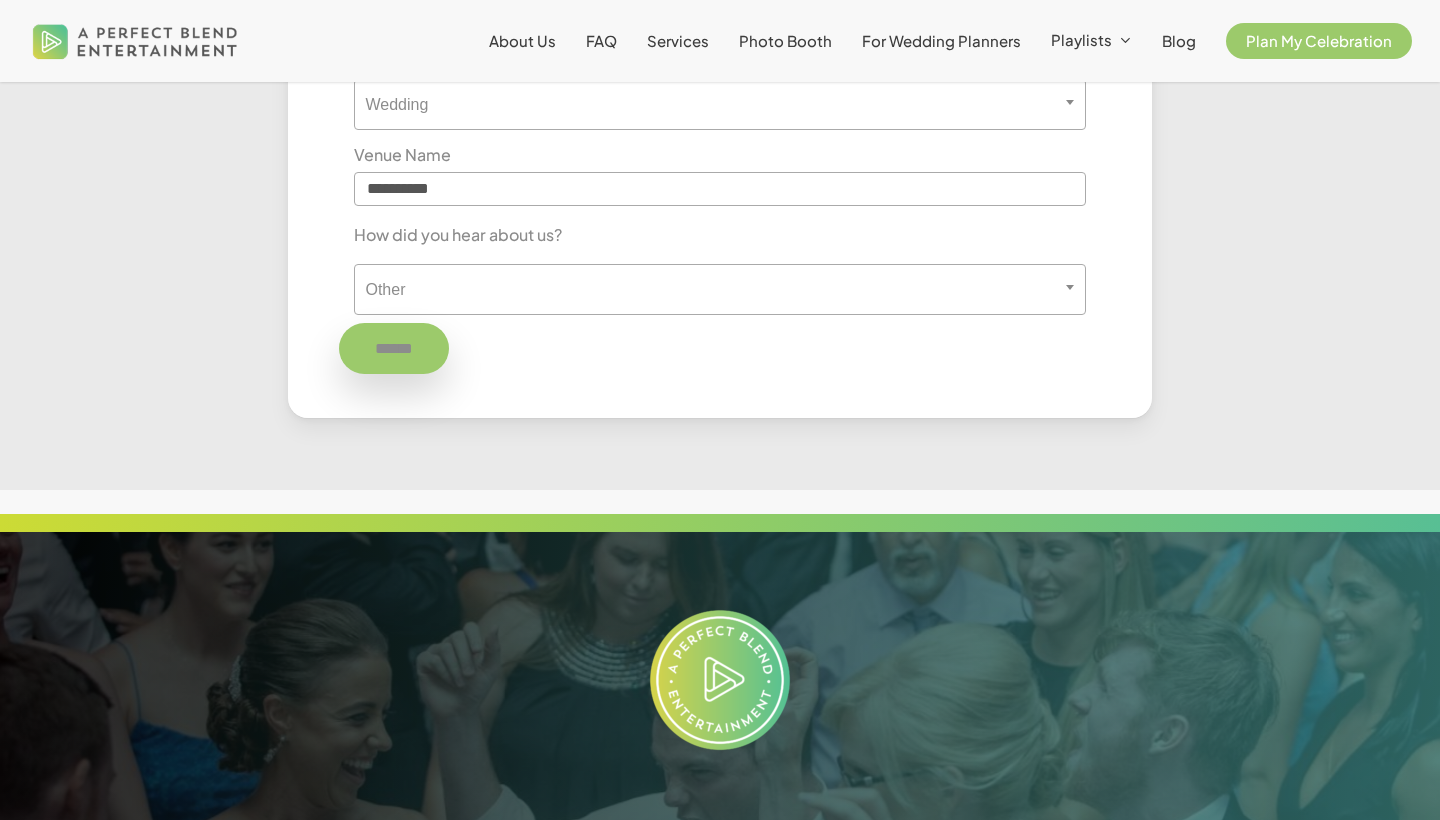 click on "******" at bounding box center (394, 348) 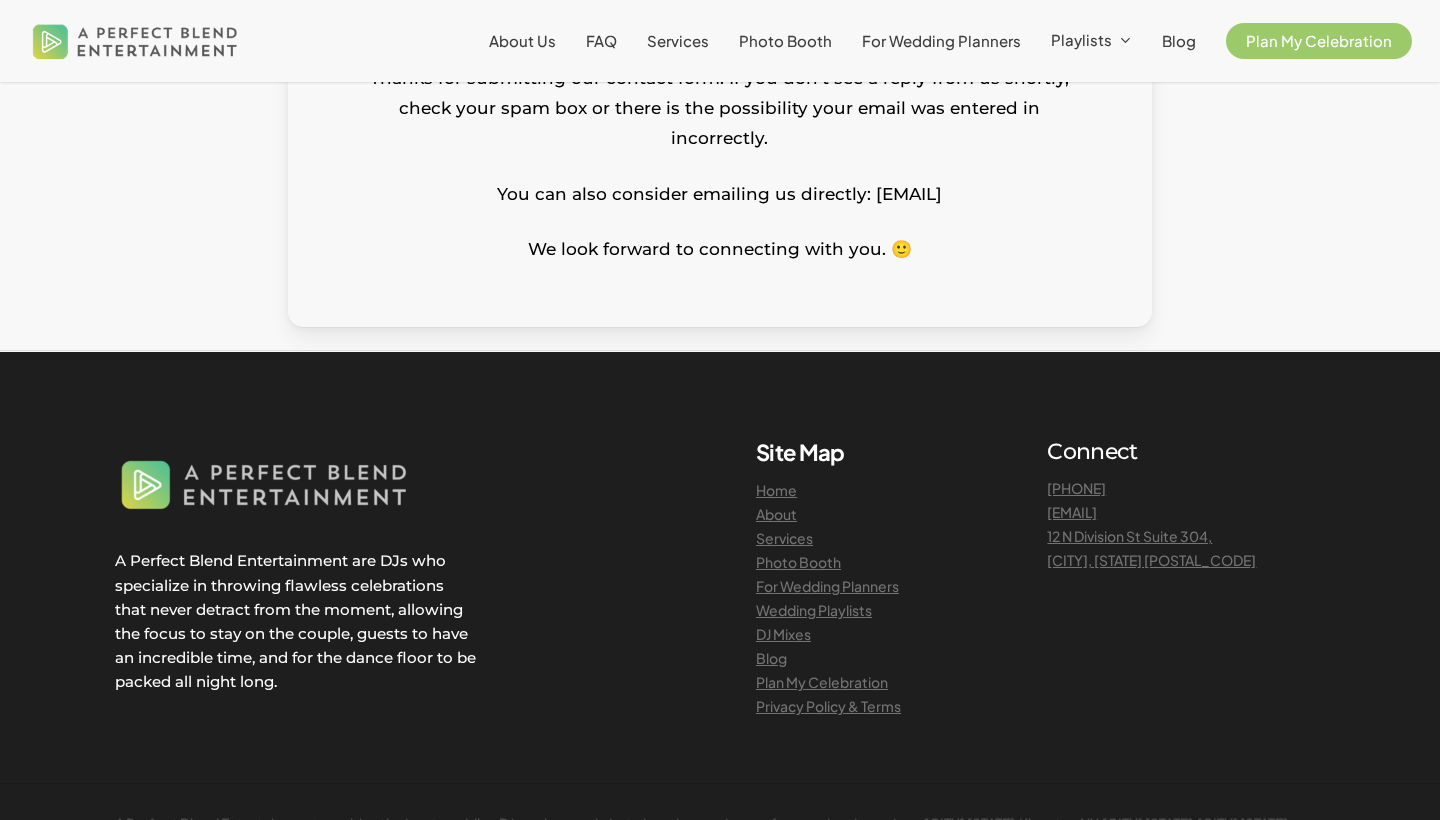 scroll, scrollTop: 198, scrollLeft: 0, axis: vertical 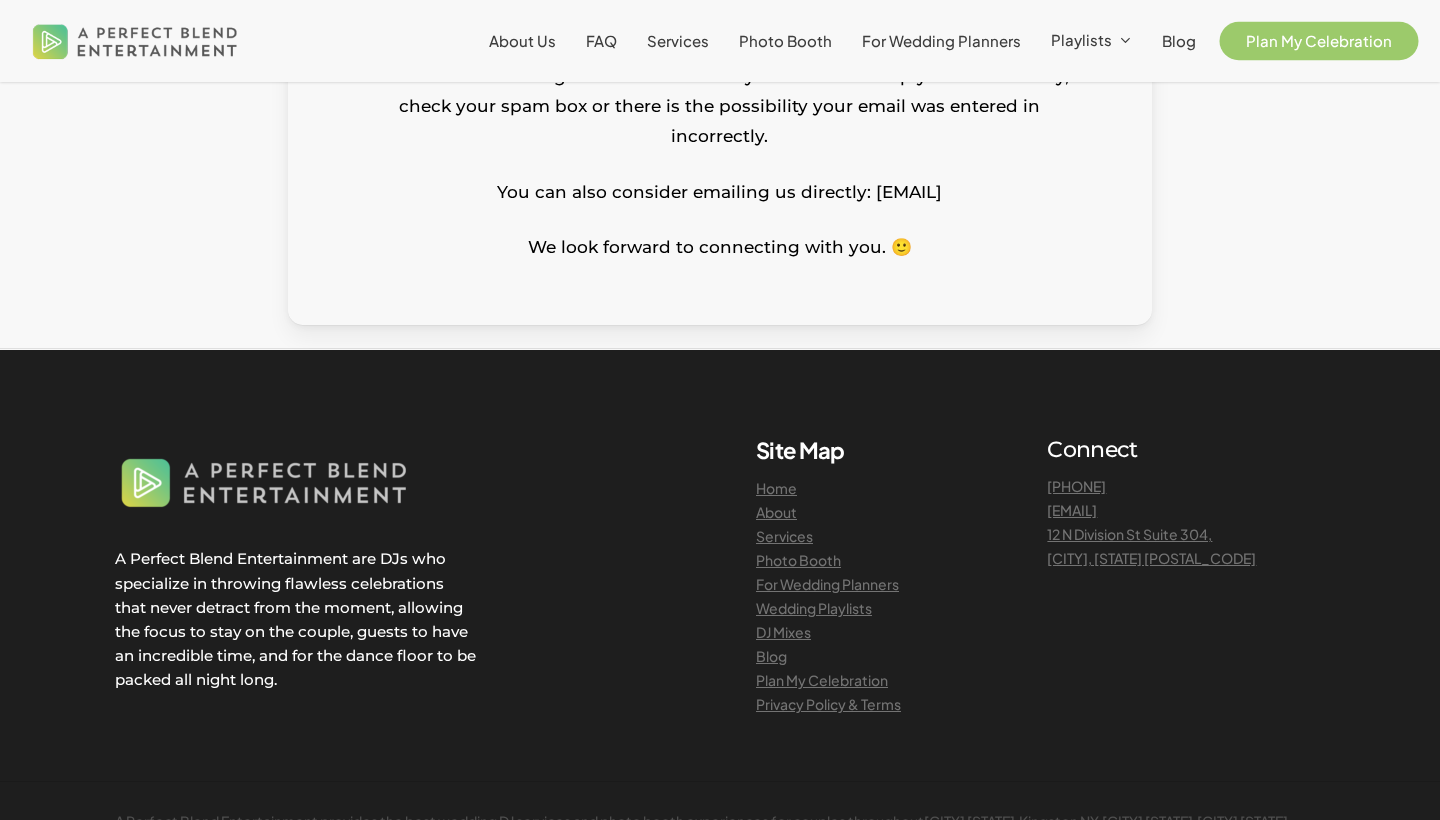 click on "Plan My Celebration" at bounding box center (1319, 40) 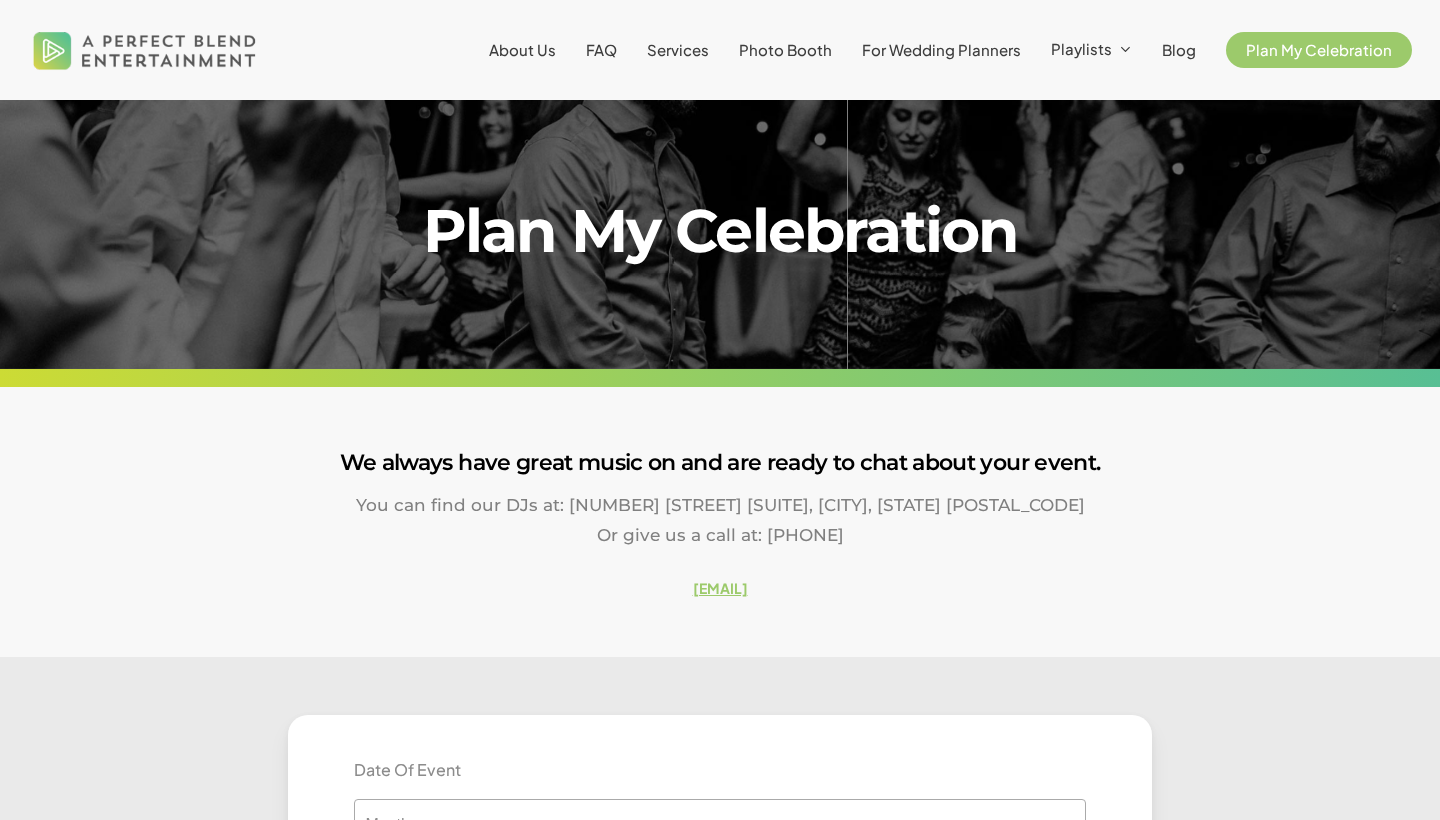 scroll, scrollTop: 0, scrollLeft: 0, axis: both 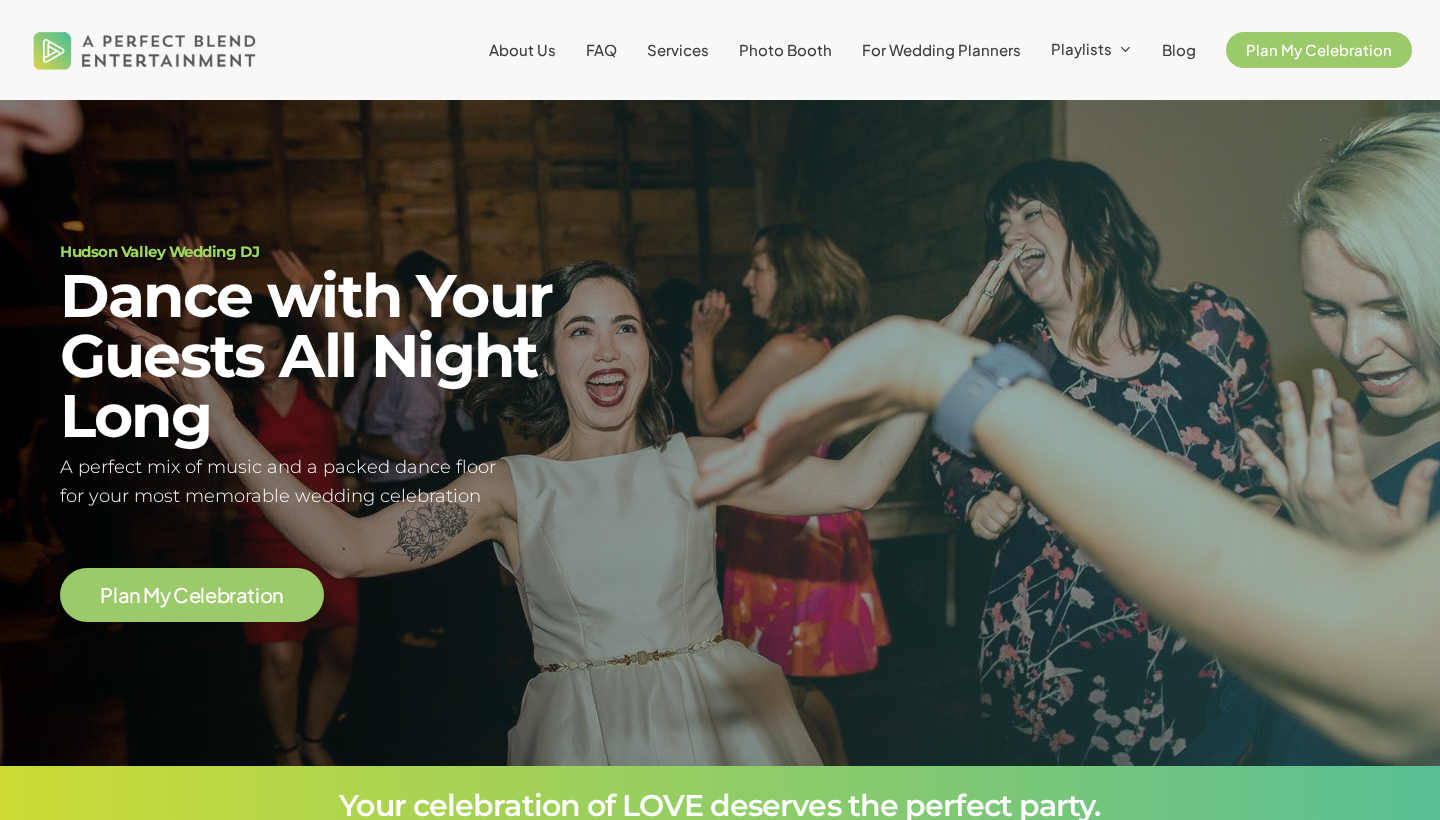 click on "Plan My Celebration" at bounding box center [1319, 49] 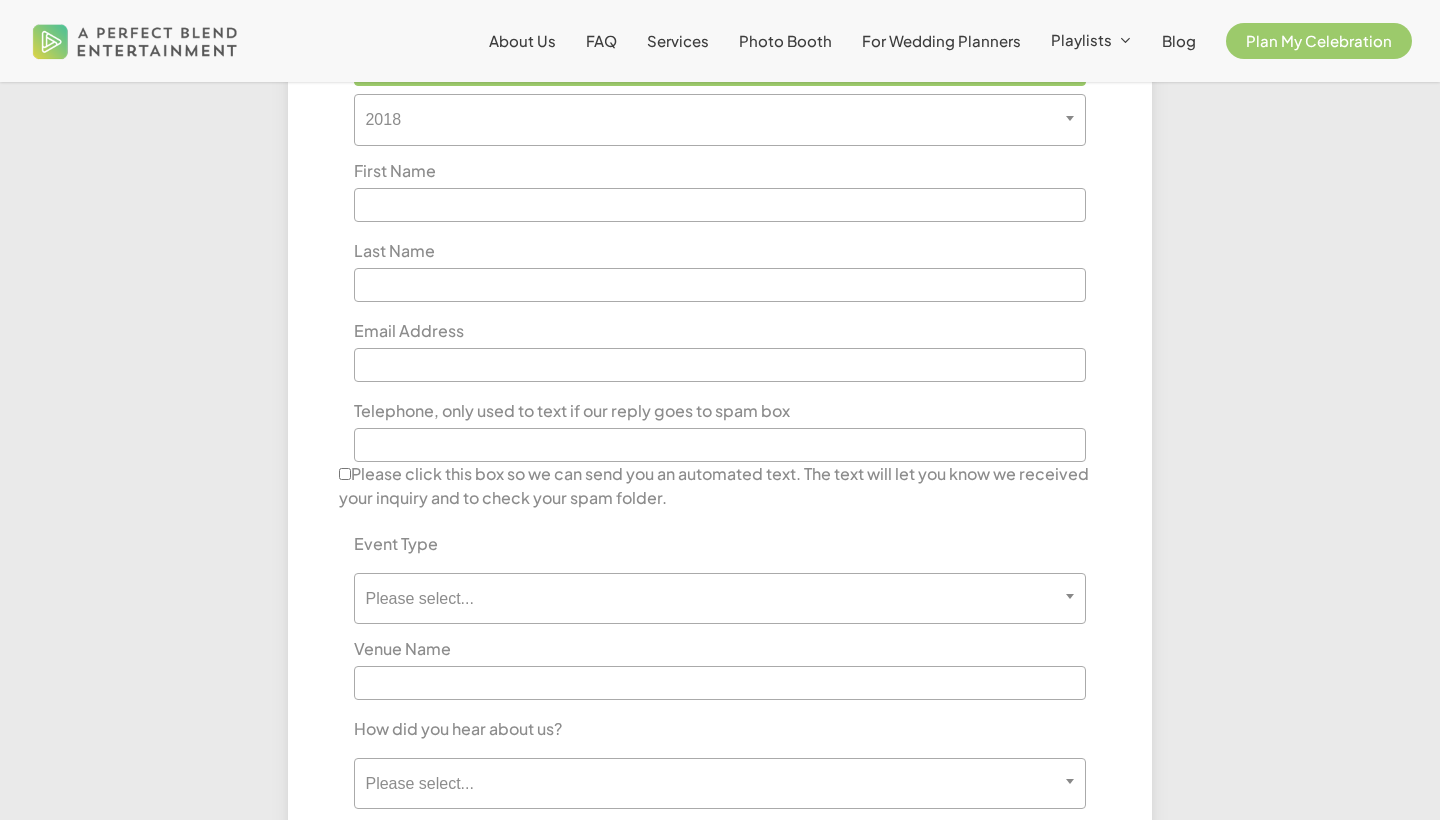 scroll, scrollTop: 825, scrollLeft: 0, axis: vertical 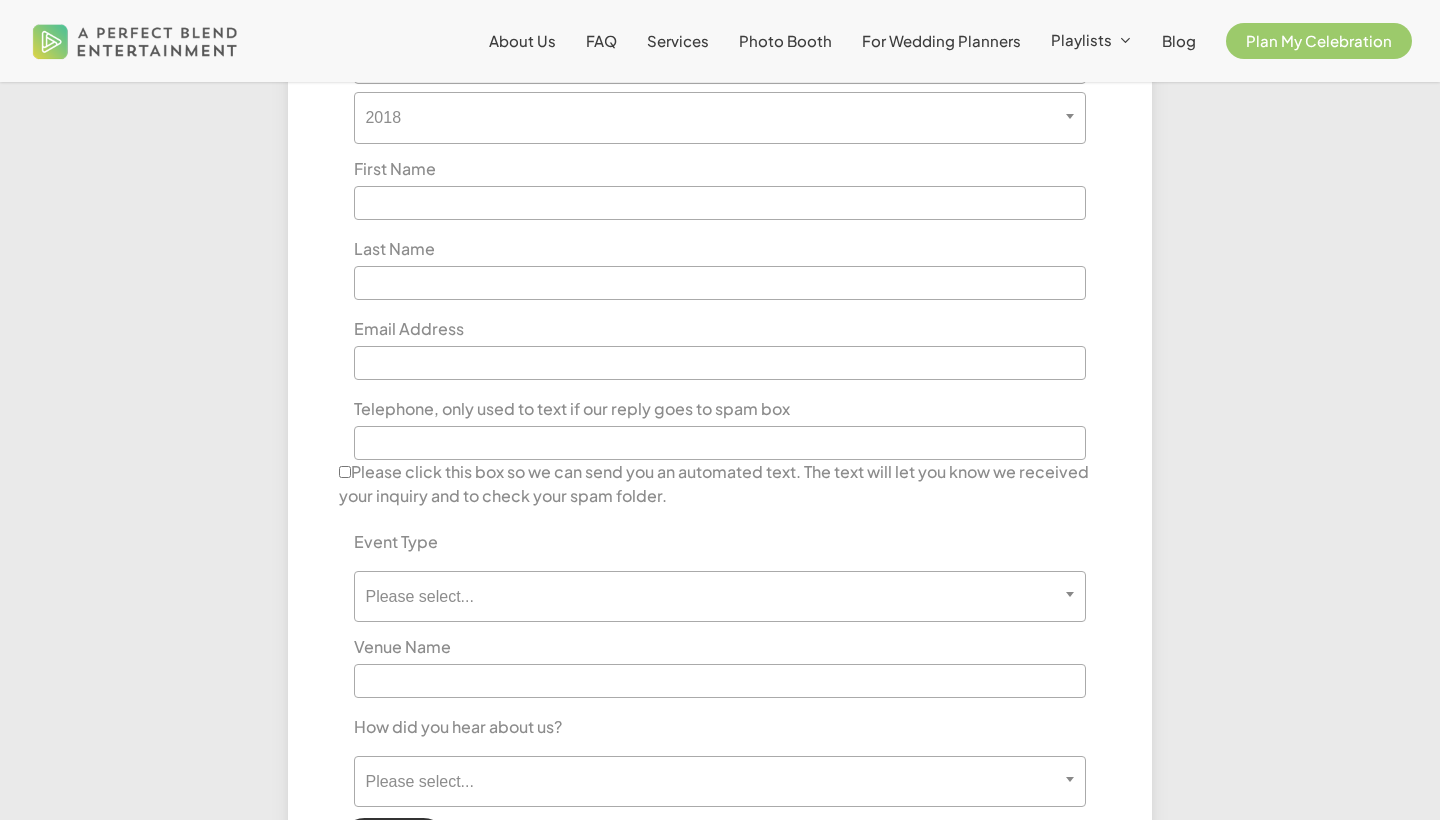 click on "**********" at bounding box center [719, 400] 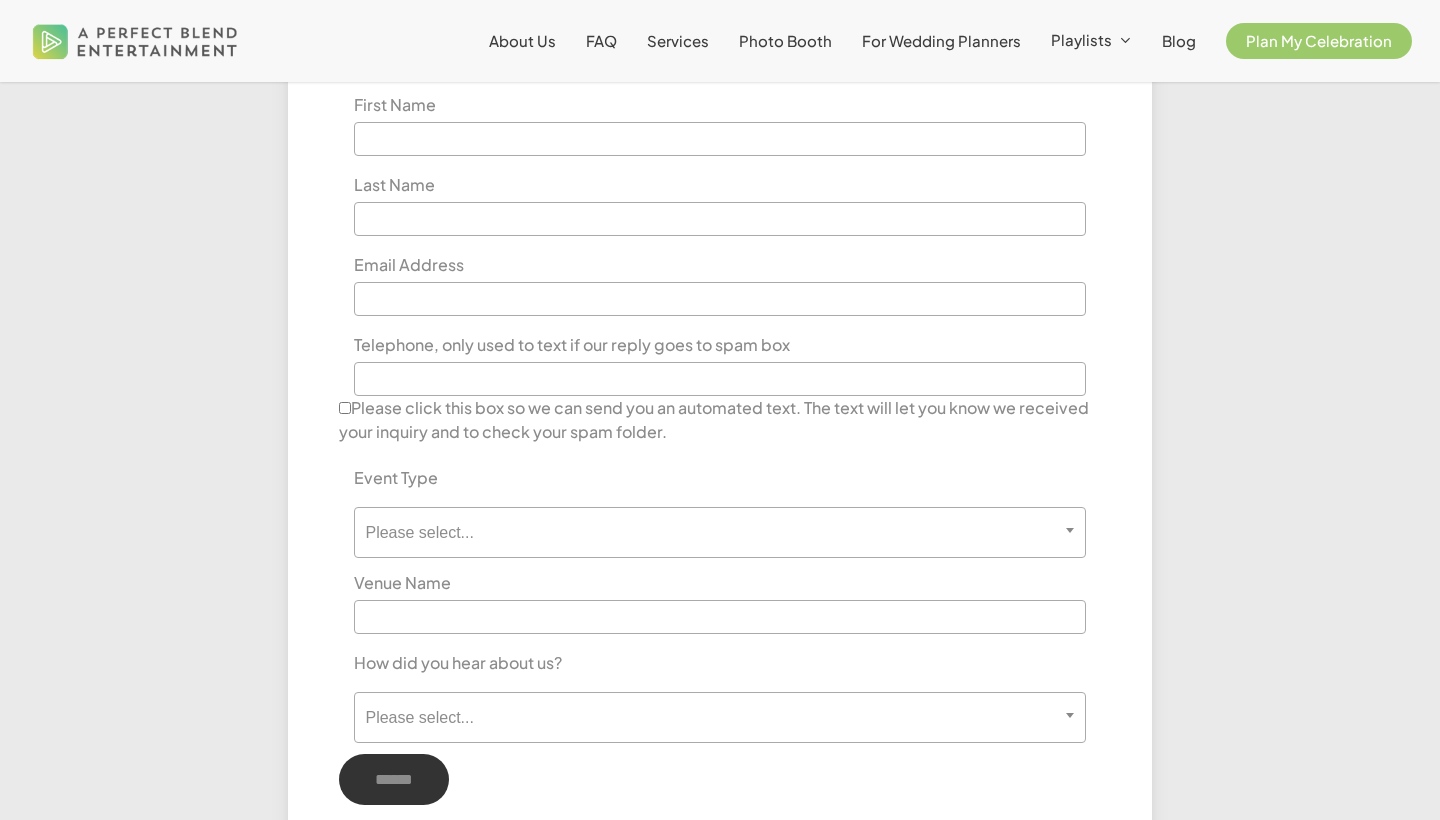 scroll, scrollTop: 891, scrollLeft: 0, axis: vertical 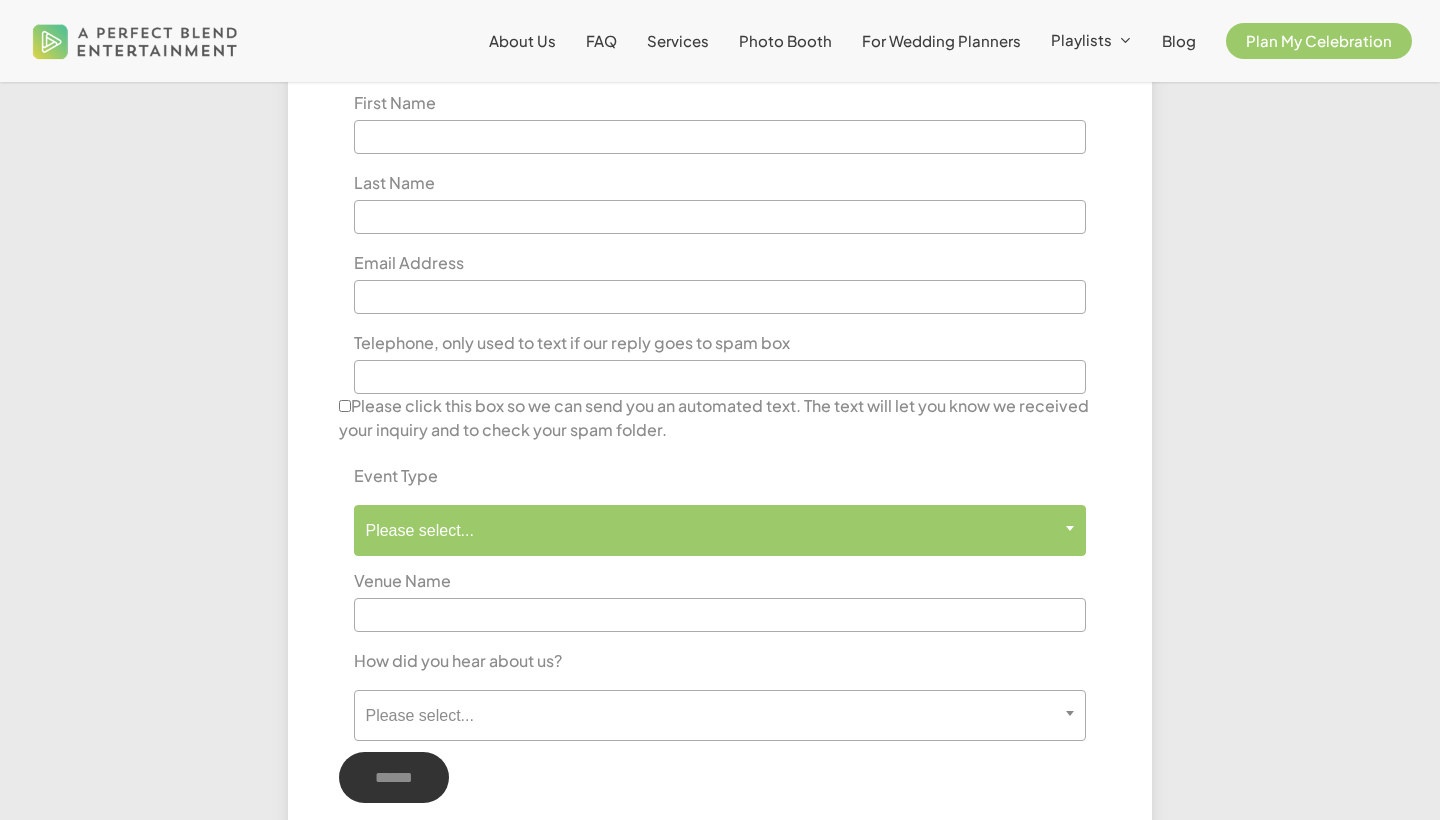 drag, startPoint x: 1139, startPoint y: 371, endPoint x: 1061, endPoint y: 523, distance: 170.84496 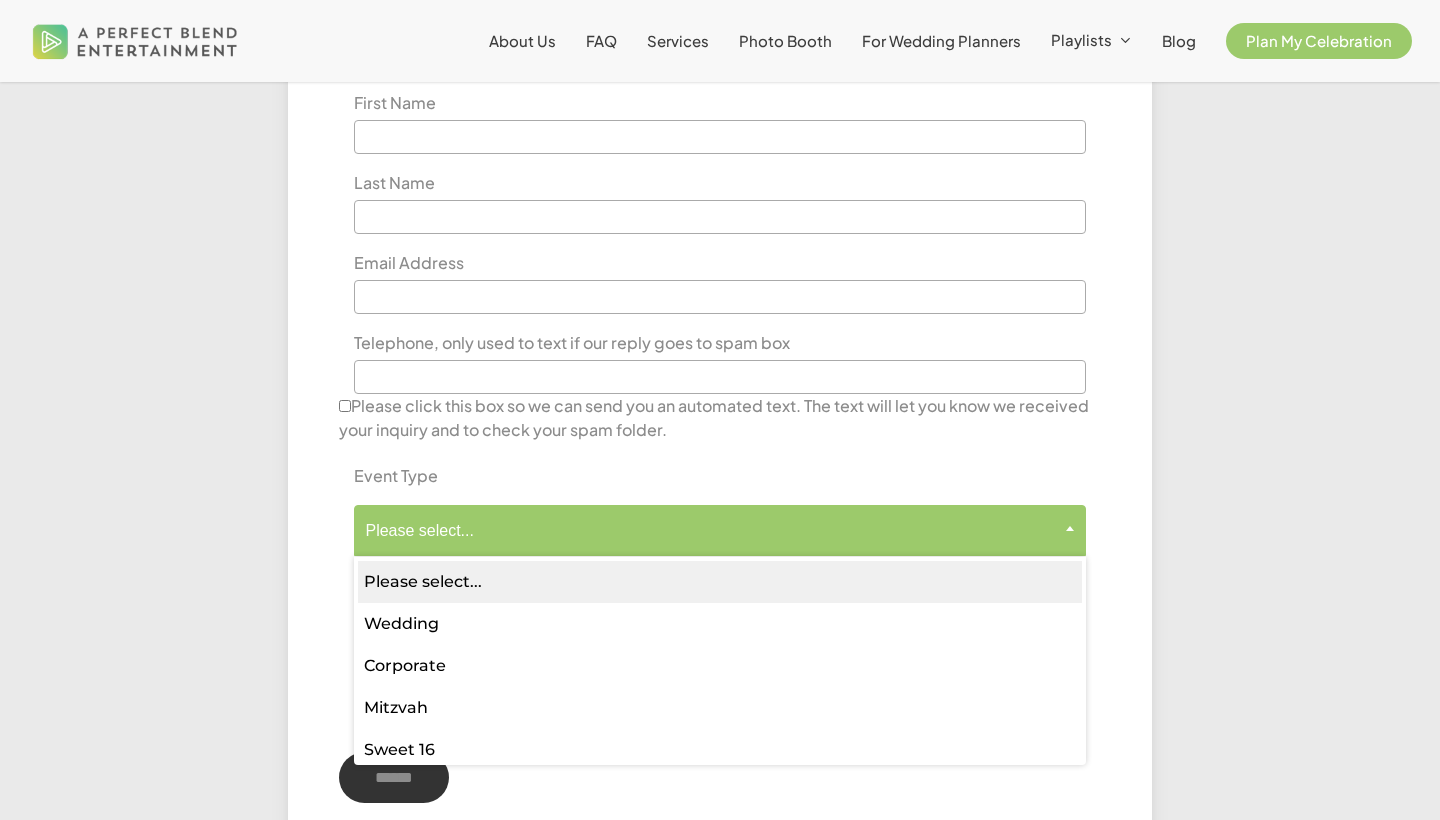 scroll, scrollTop: 0, scrollLeft: 0, axis: both 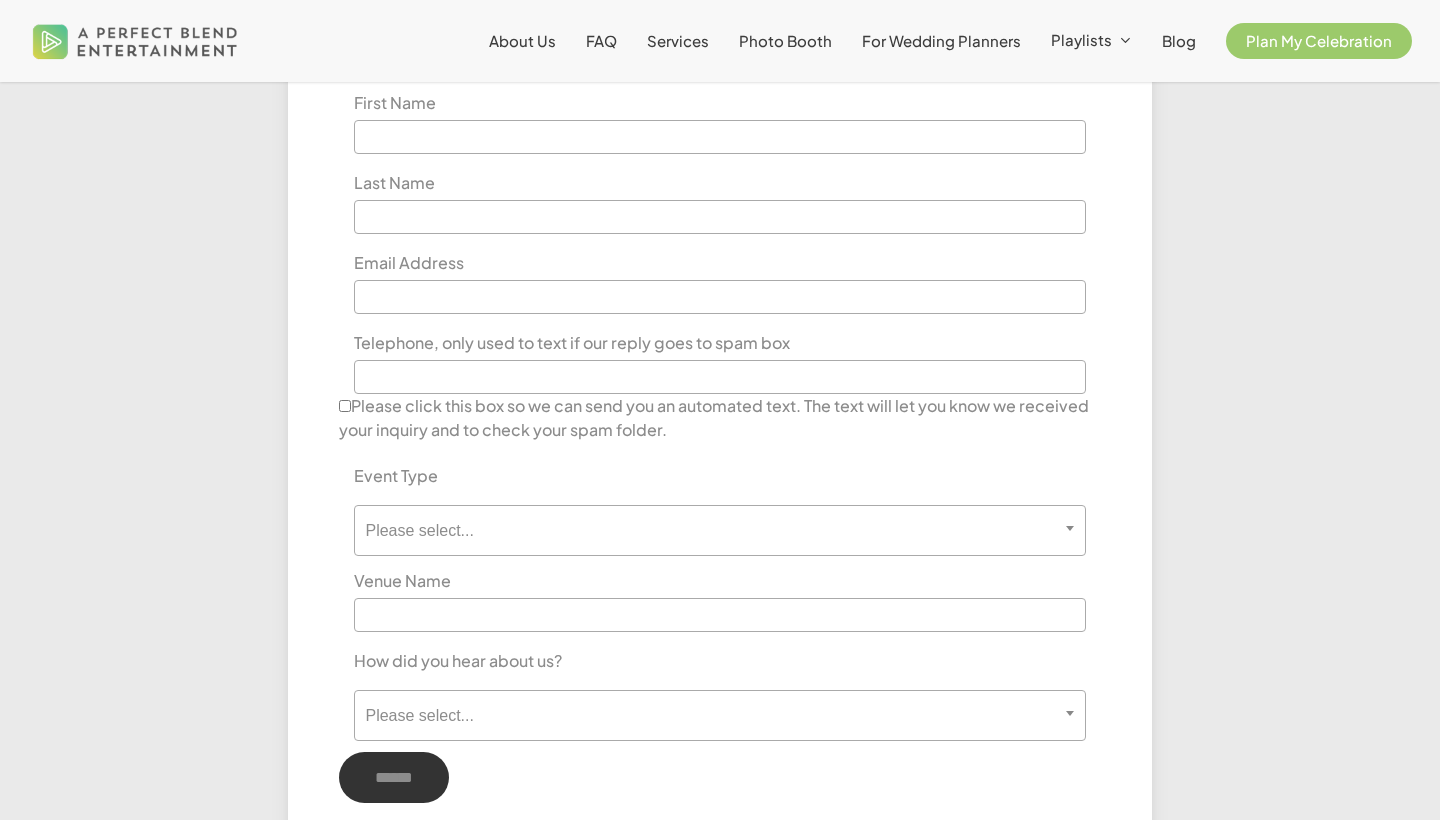 click on "**********" at bounding box center (719, 334) 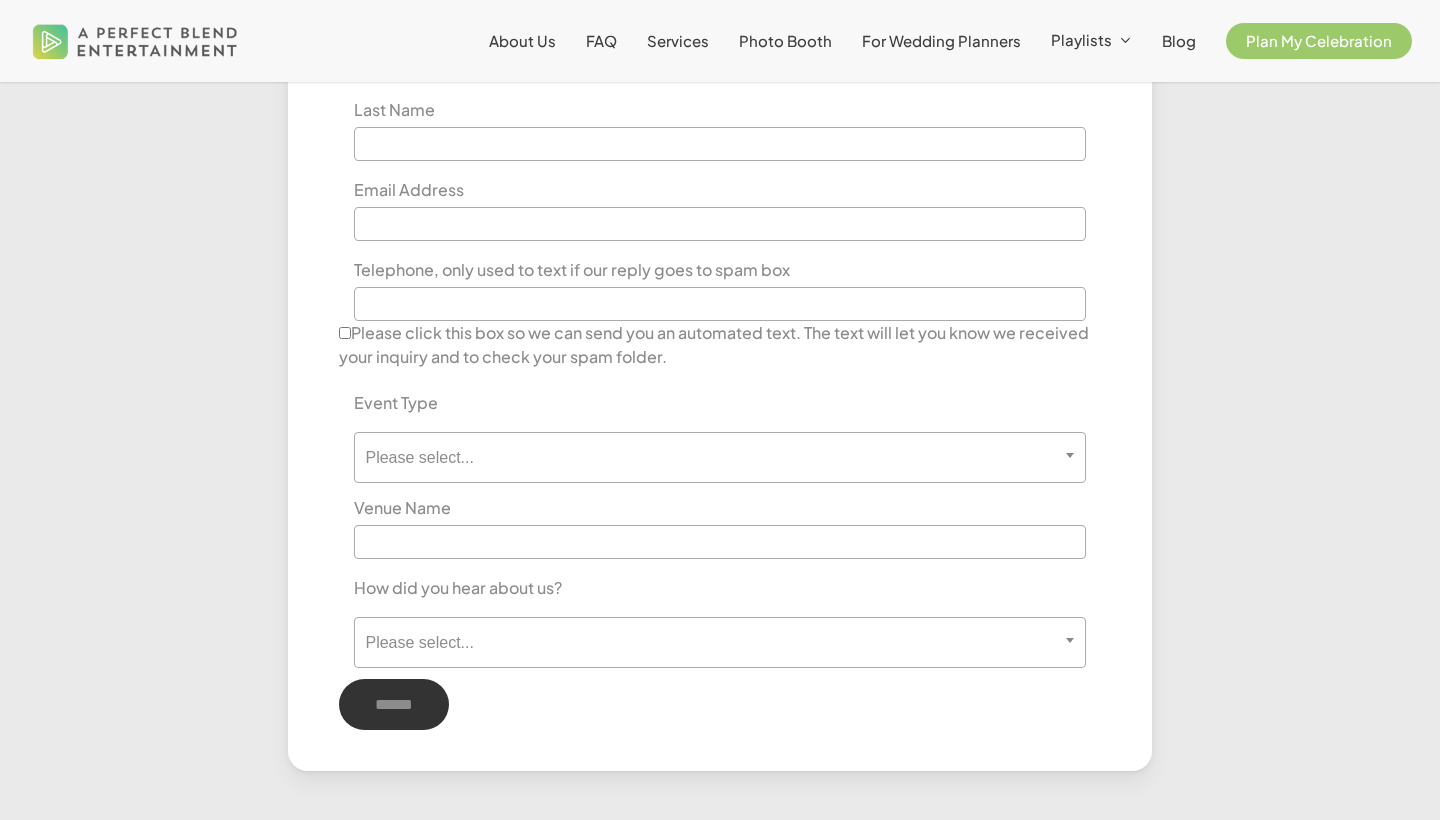 scroll, scrollTop: 997, scrollLeft: 0, axis: vertical 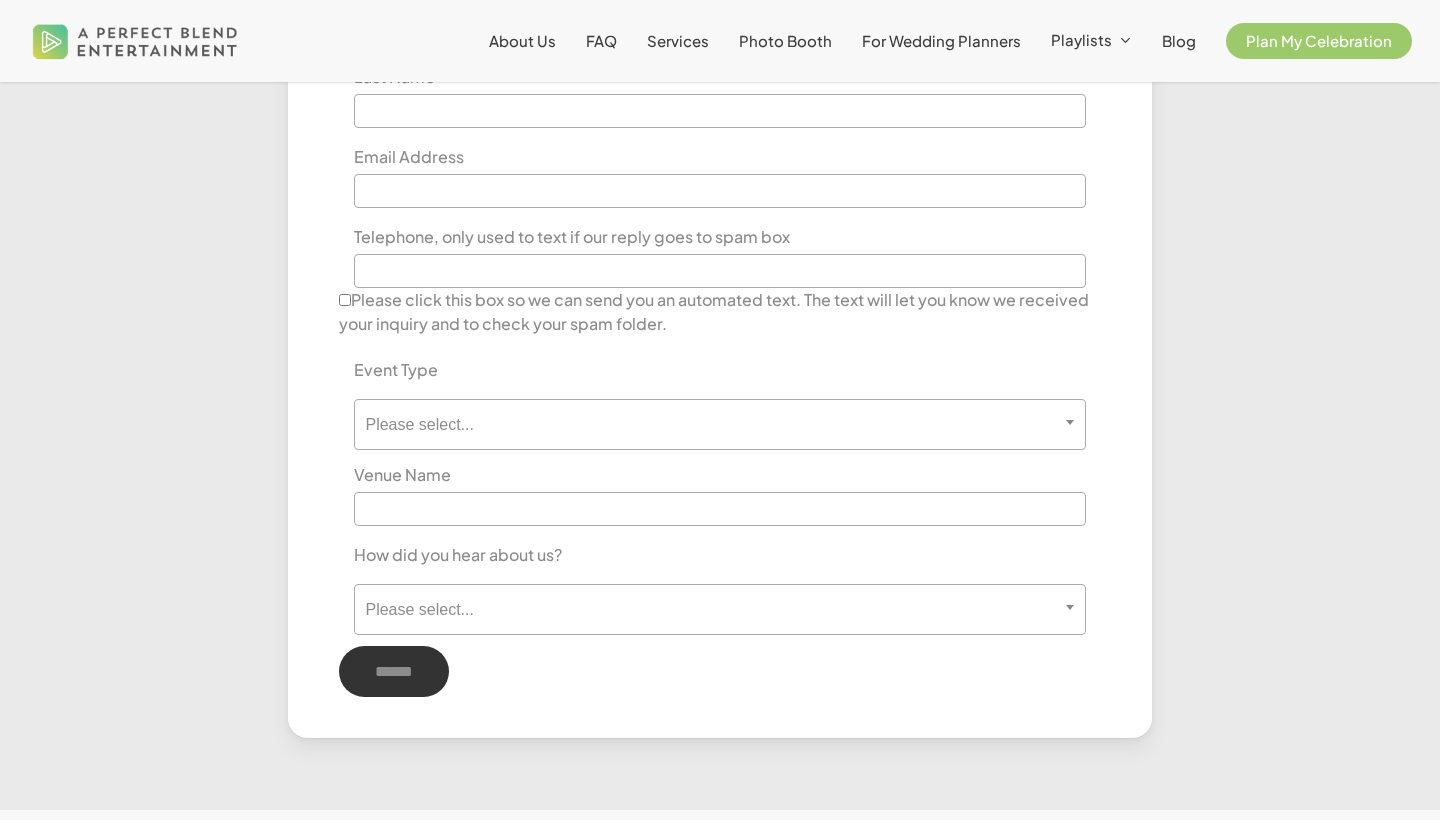 click on "Services" at bounding box center (678, 40) 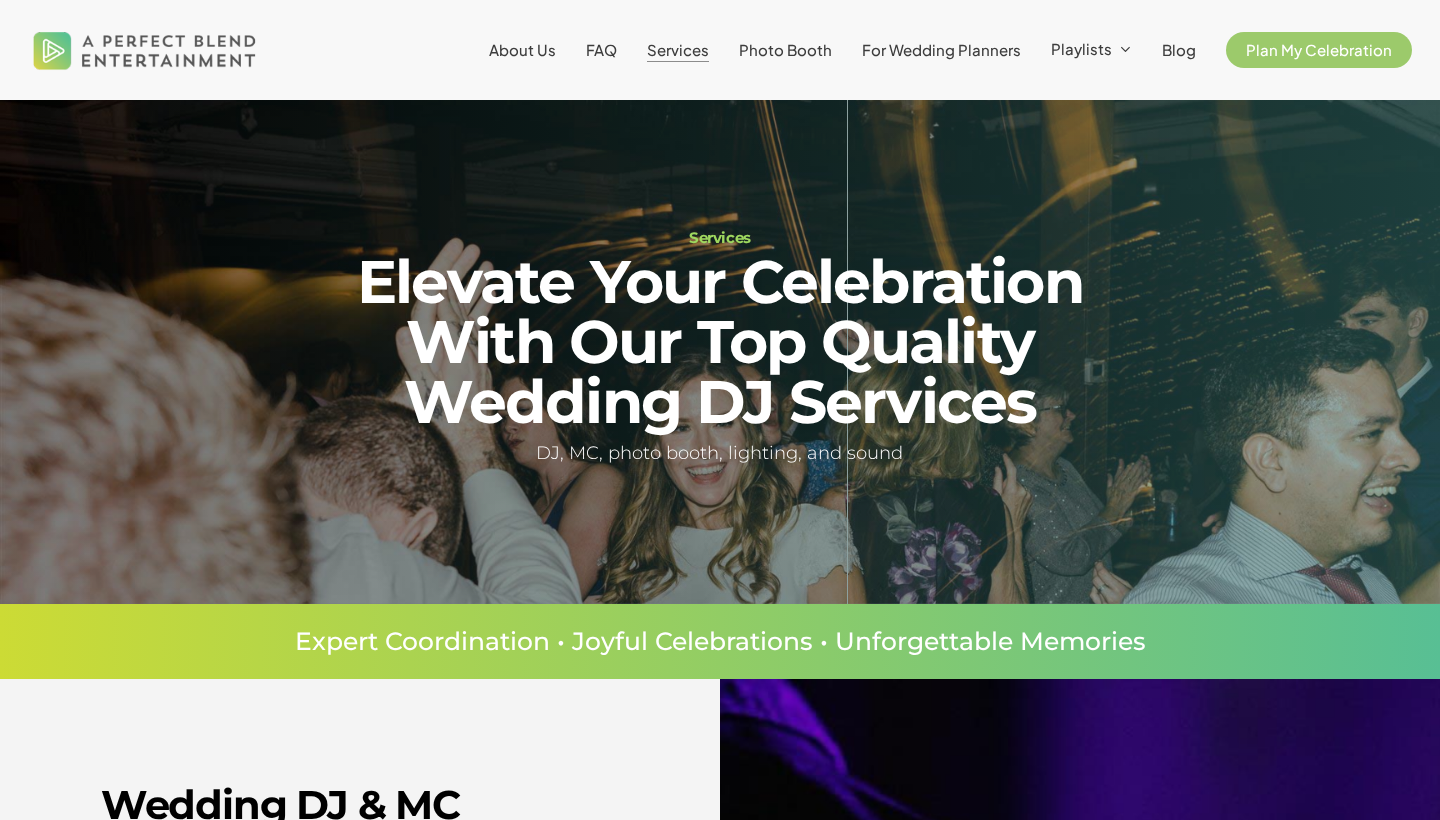 scroll, scrollTop: 0, scrollLeft: 0, axis: both 